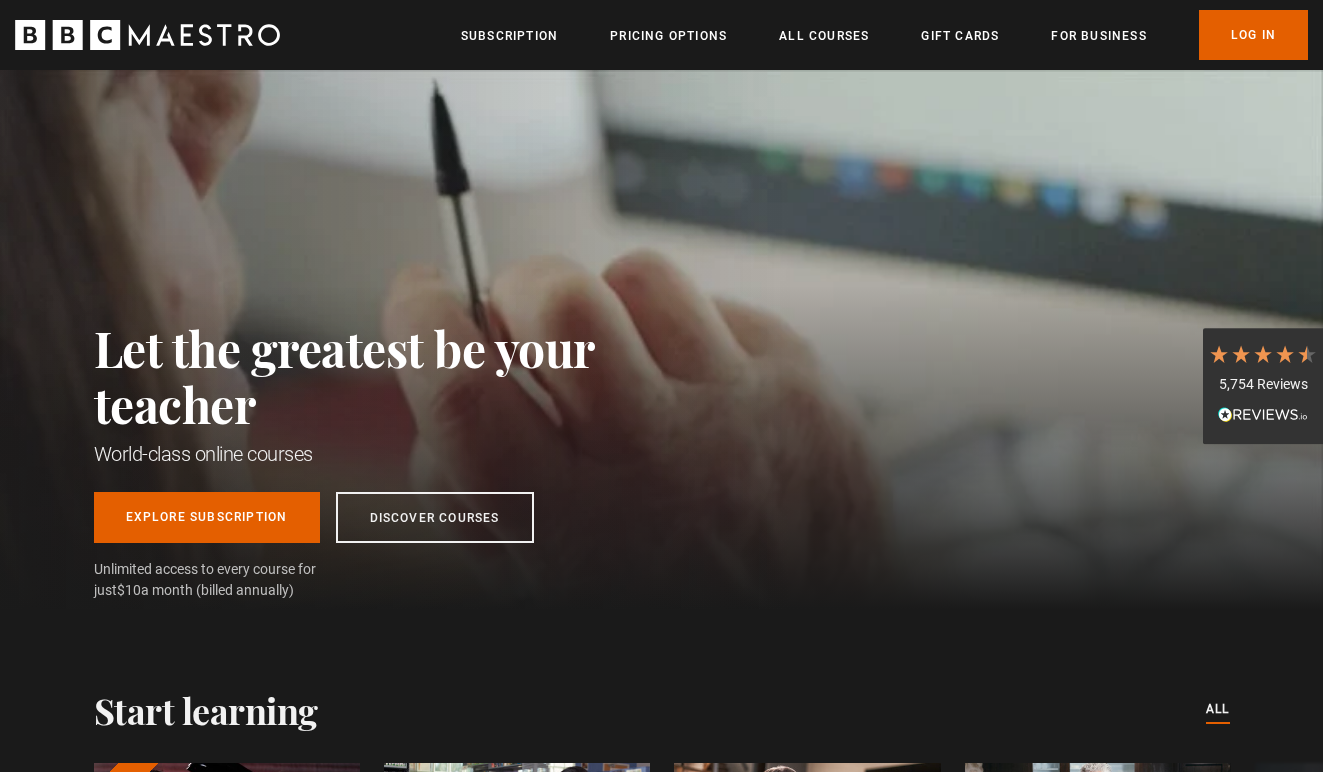 scroll, scrollTop: 0, scrollLeft: 0, axis: both 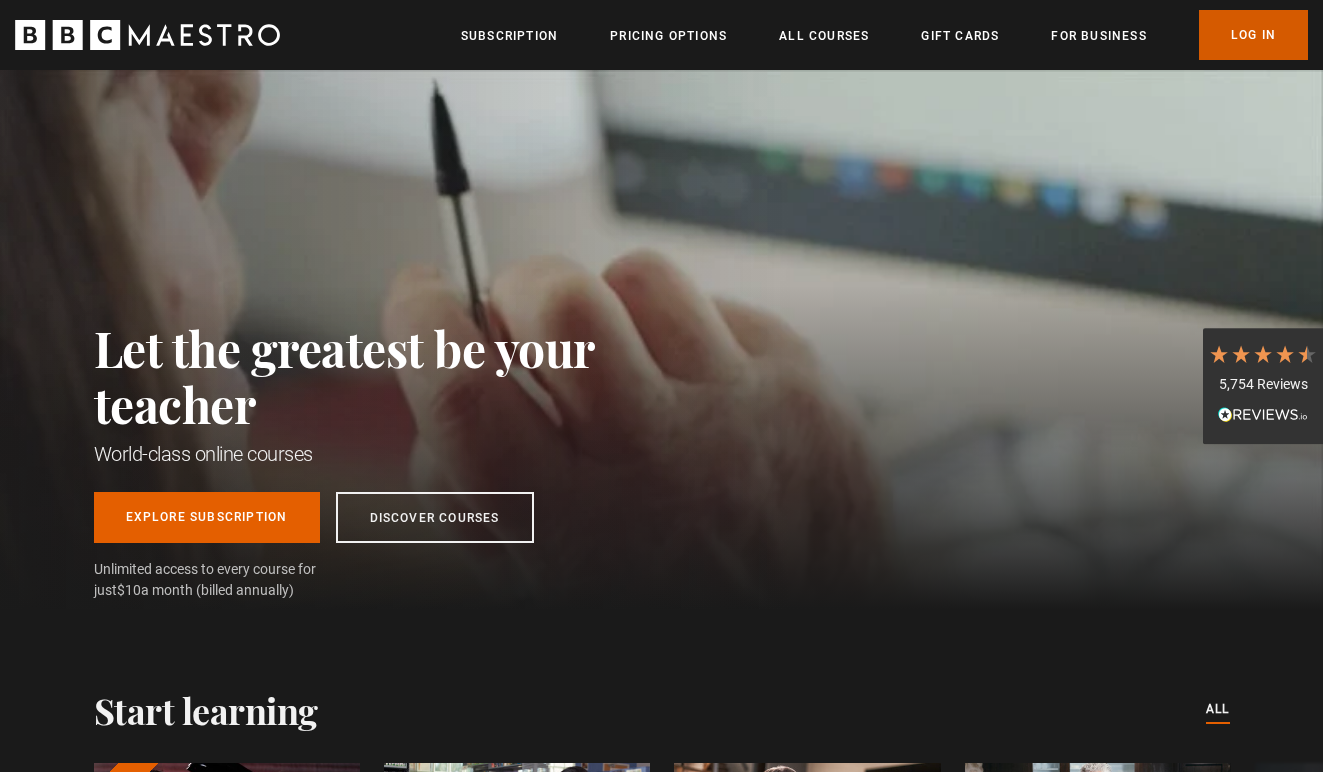 click on "Log In" at bounding box center [1253, 35] 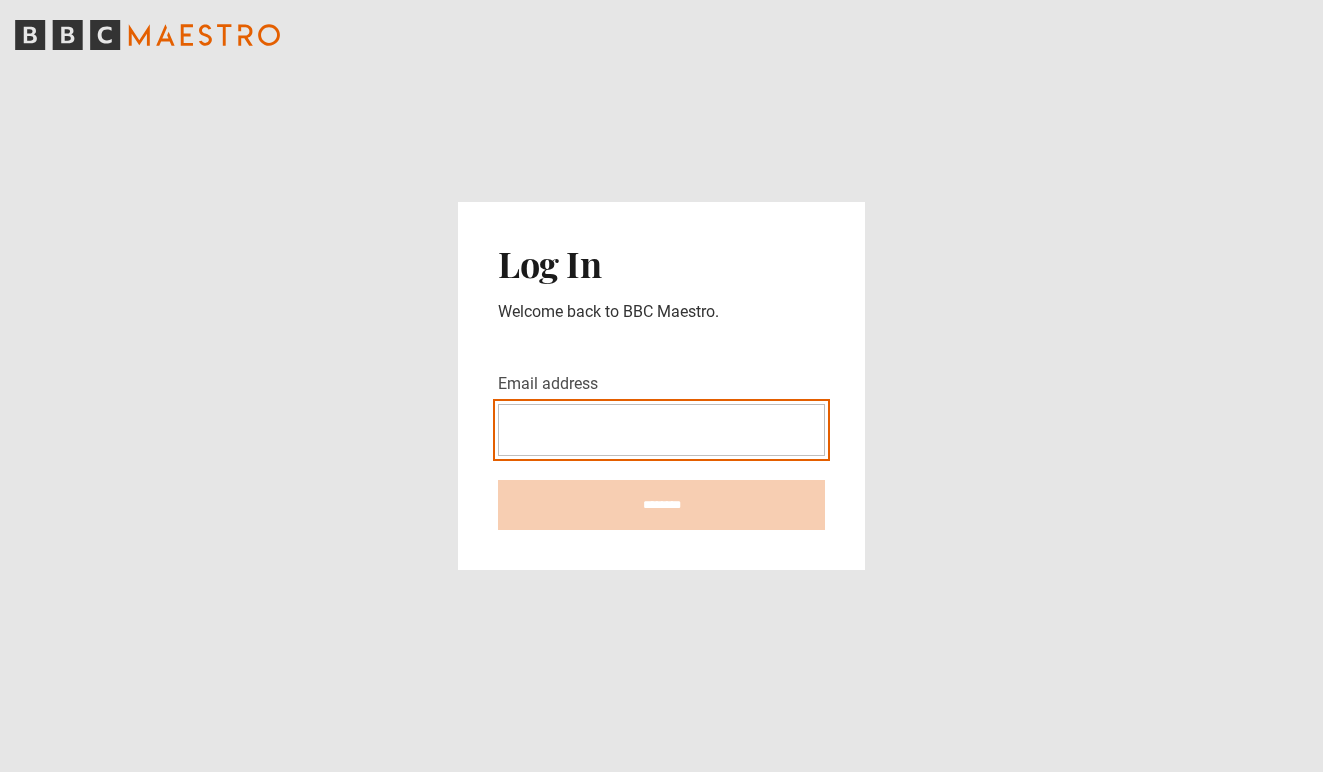 scroll, scrollTop: 0, scrollLeft: 0, axis: both 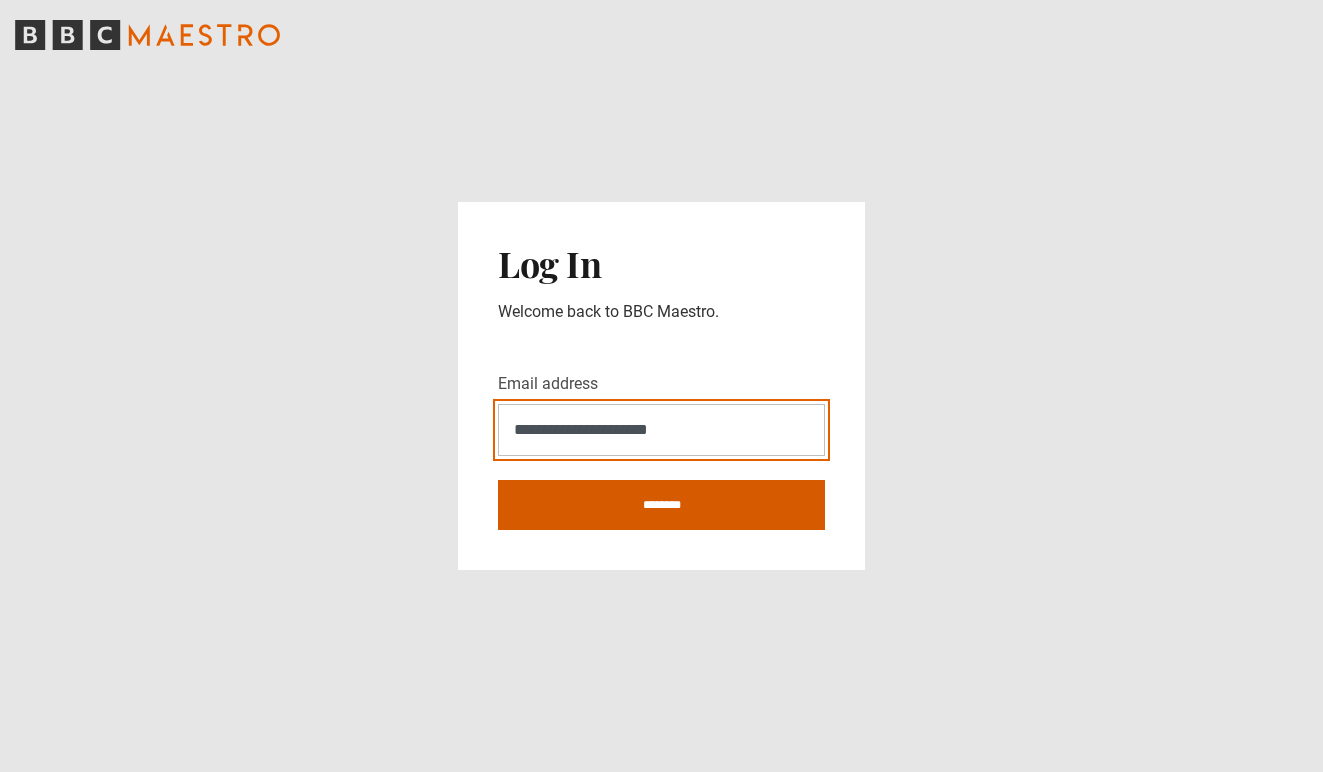 type on "**********" 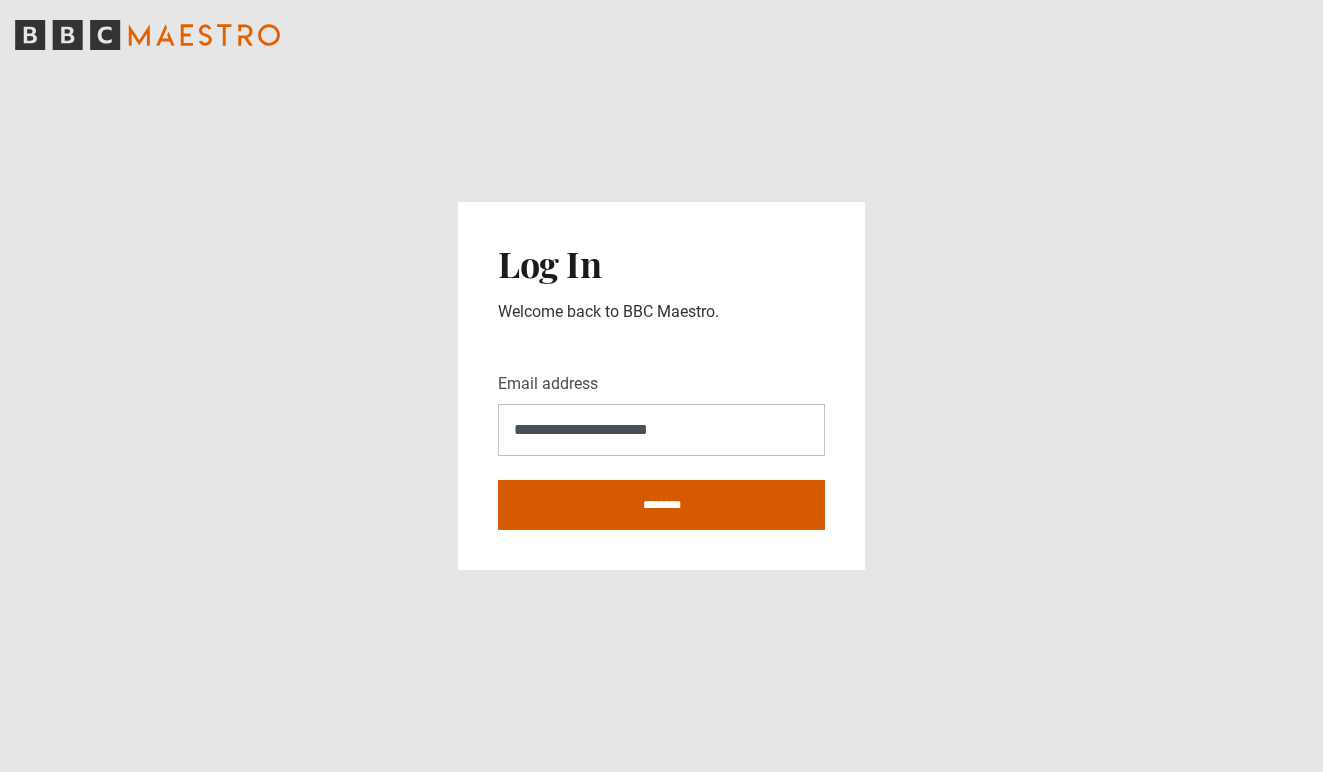 click on "********" at bounding box center [661, 505] 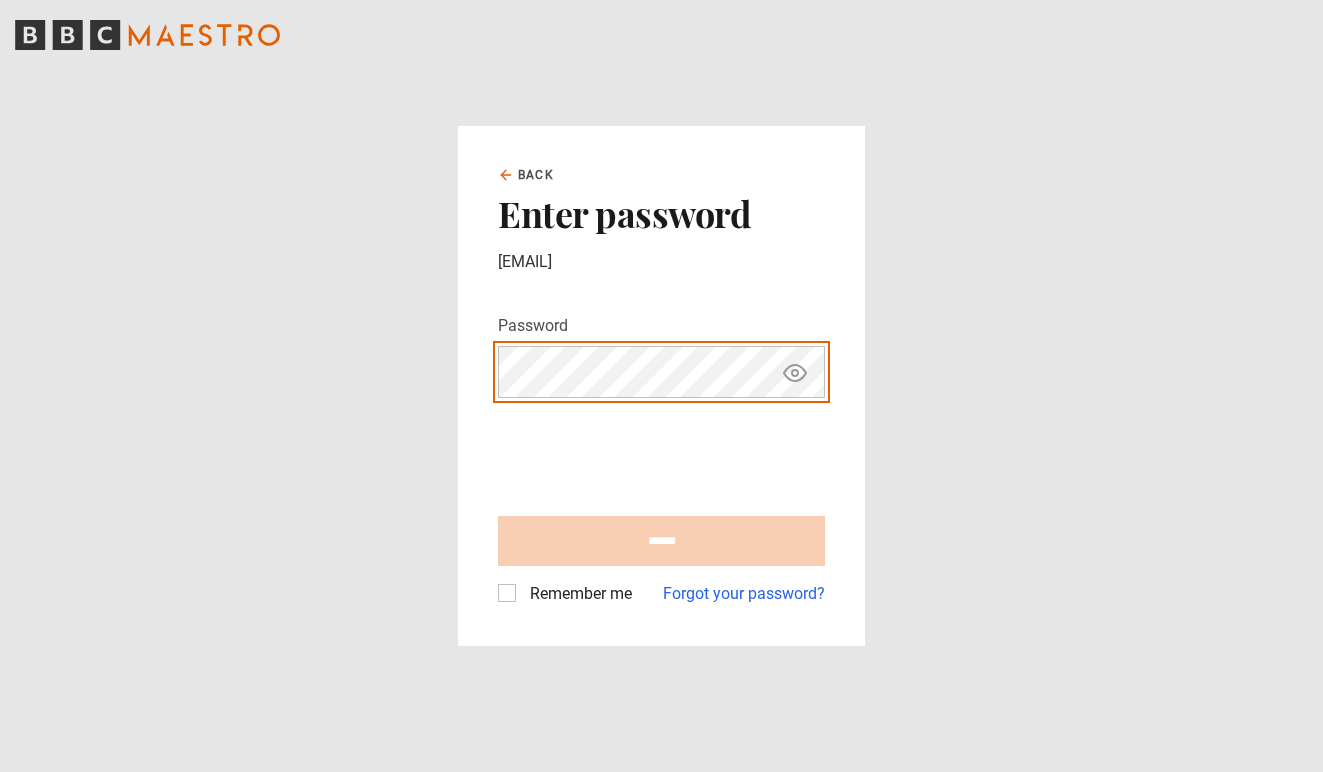 scroll, scrollTop: 0, scrollLeft: 0, axis: both 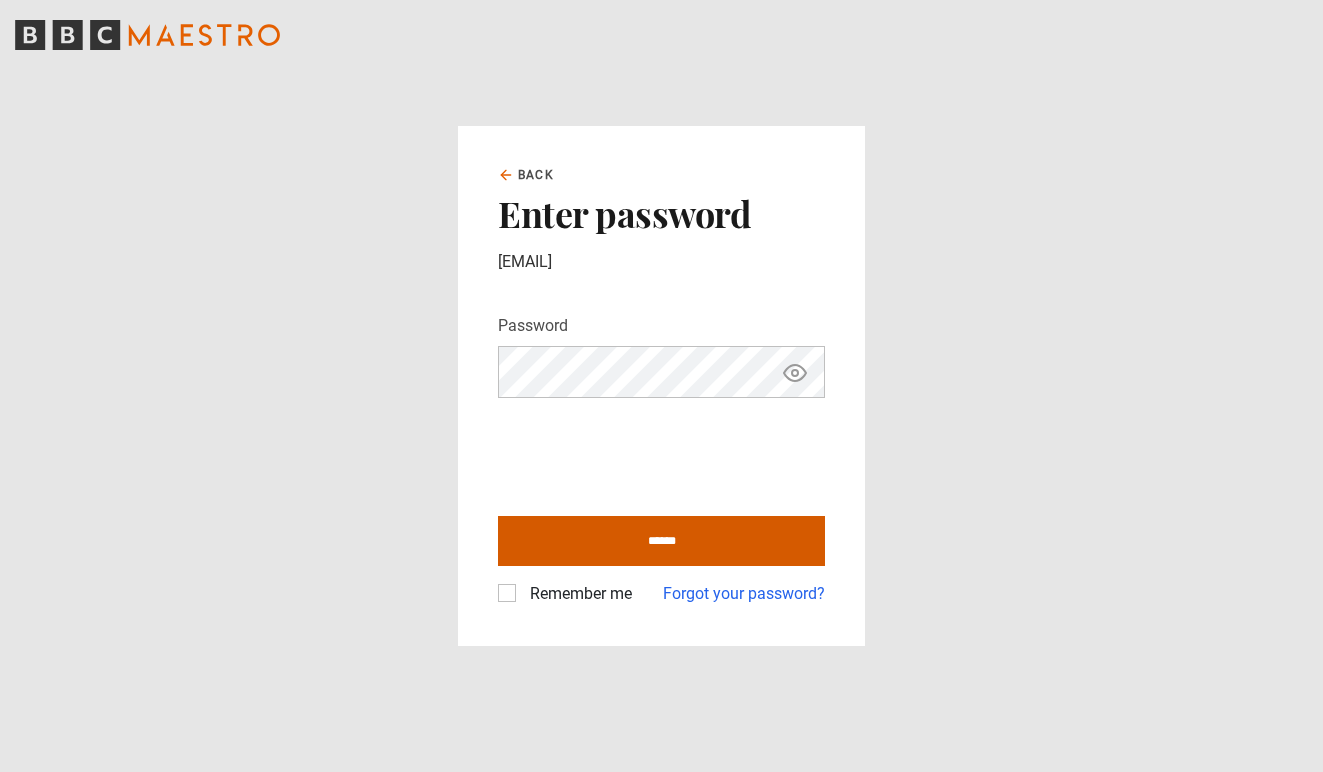 click on "******" at bounding box center (661, 541) 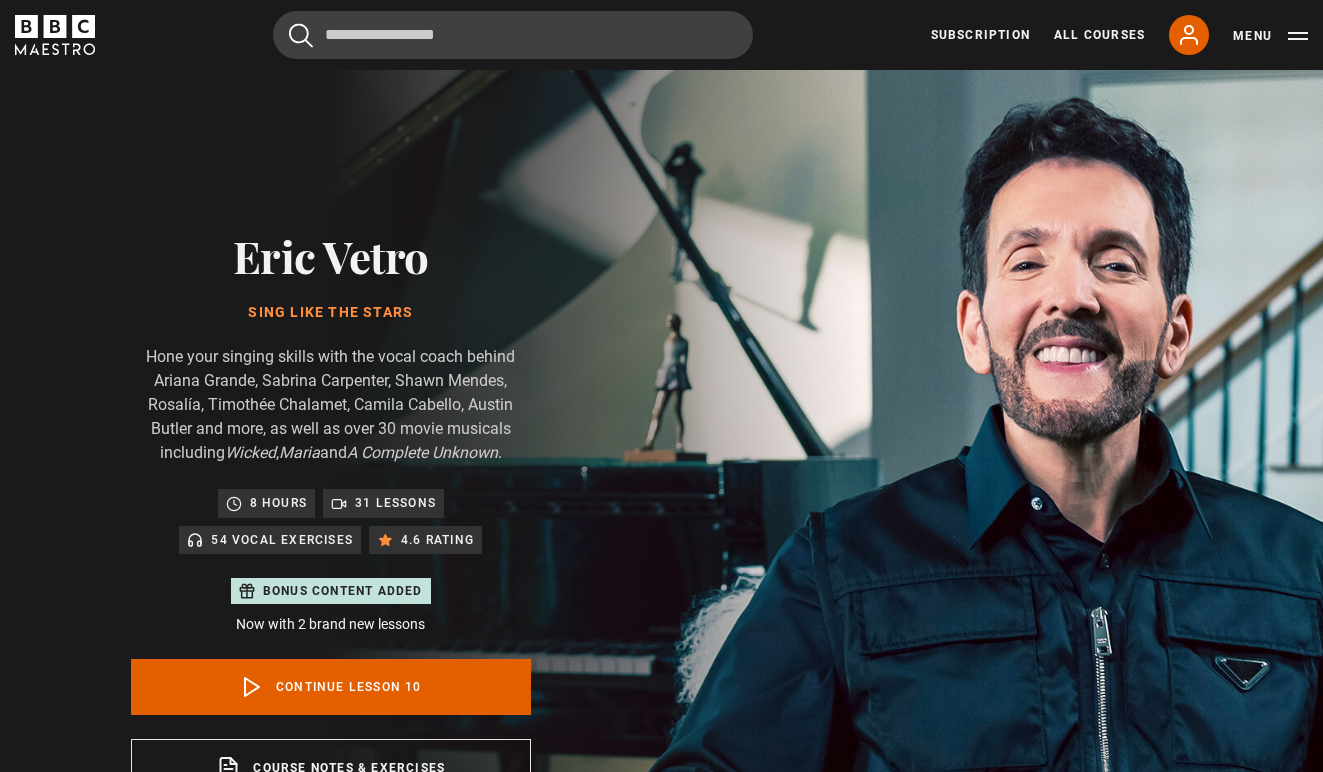 scroll, scrollTop: 955, scrollLeft: 0, axis: vertical 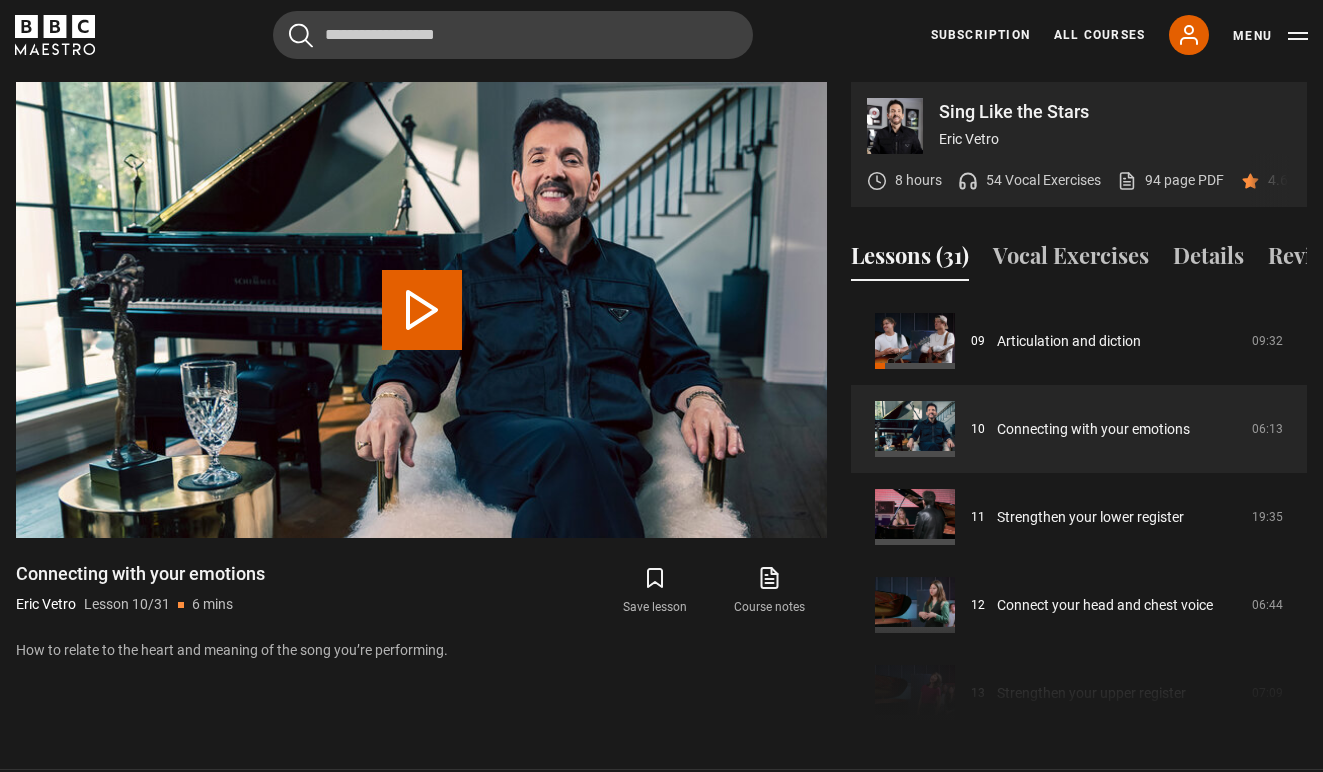 click on "Sing Like the Stars
Eric Vetro" at bounding box center (1115, 126) 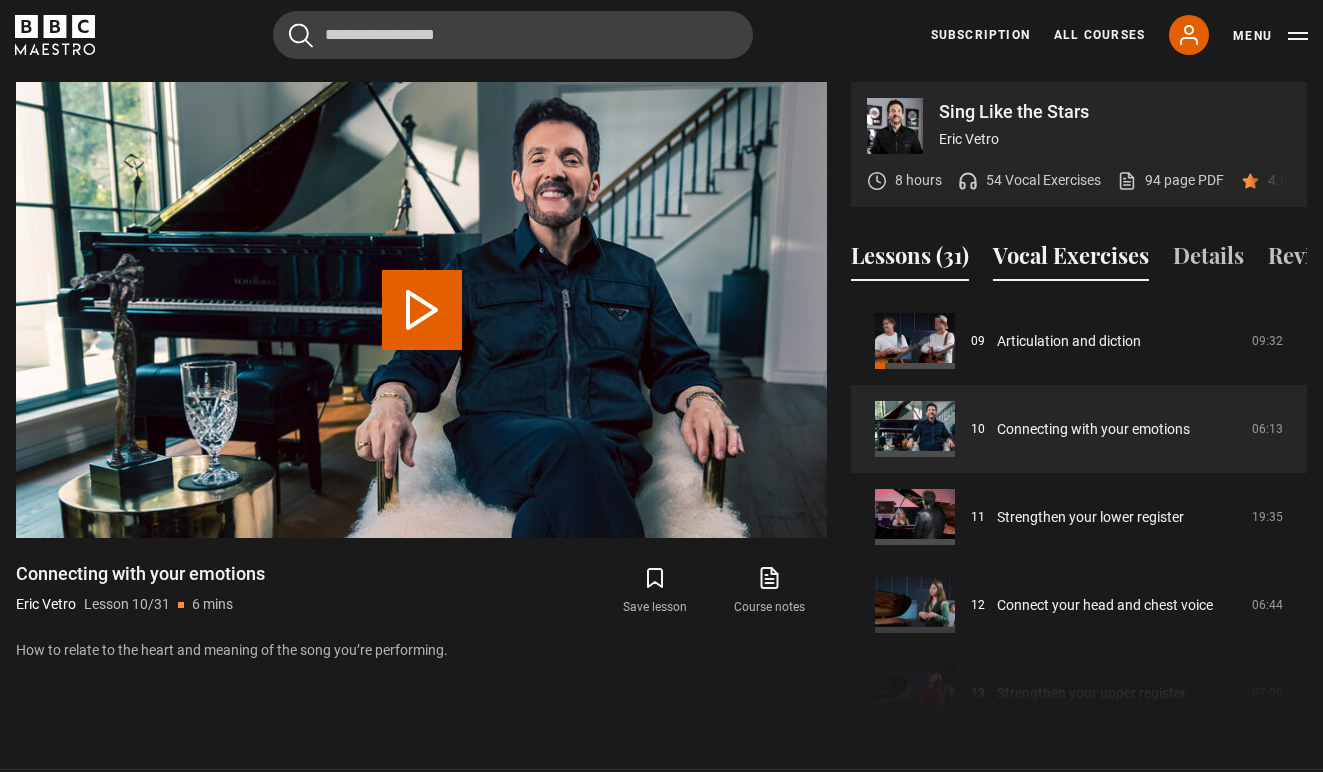 click on "Vocal Exercises" at bounding box center (1071, 260) 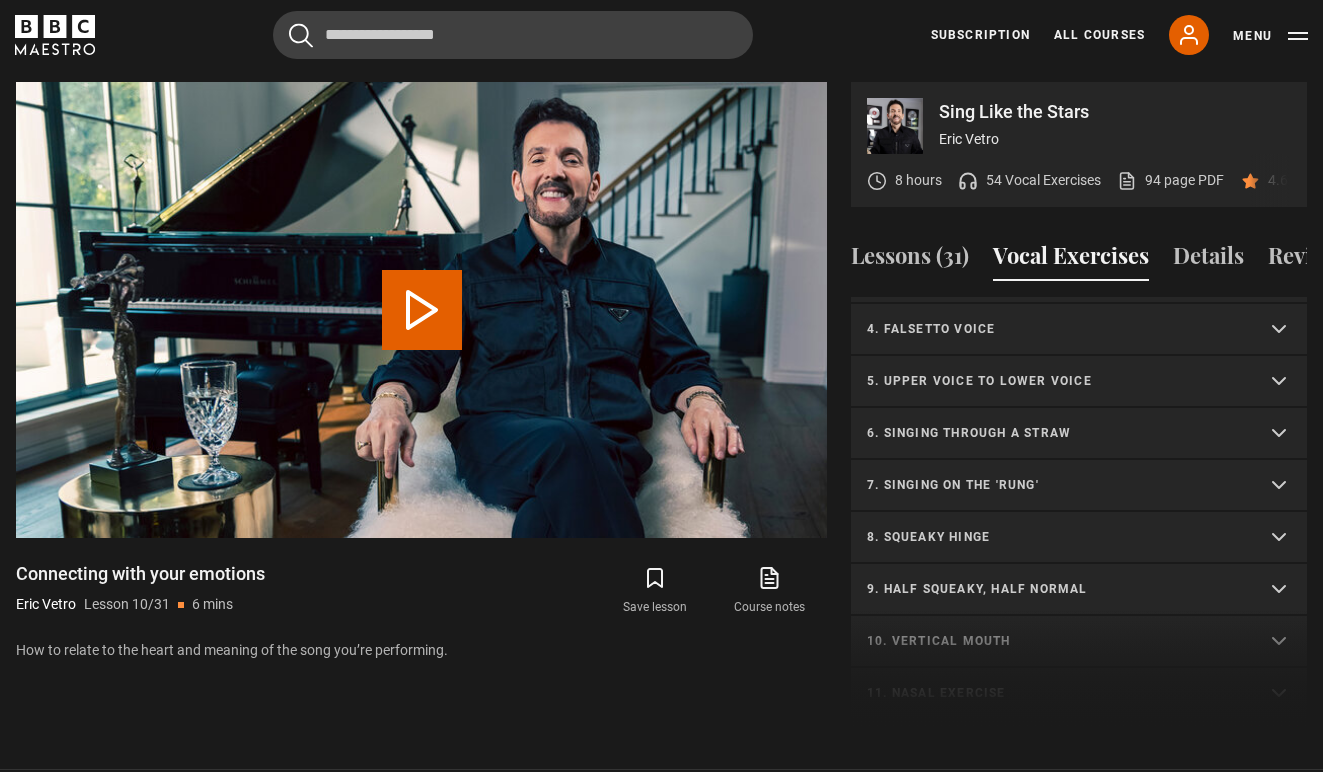 scroll, scrollTop: 166, scrollLeft: 0, axis: vertical 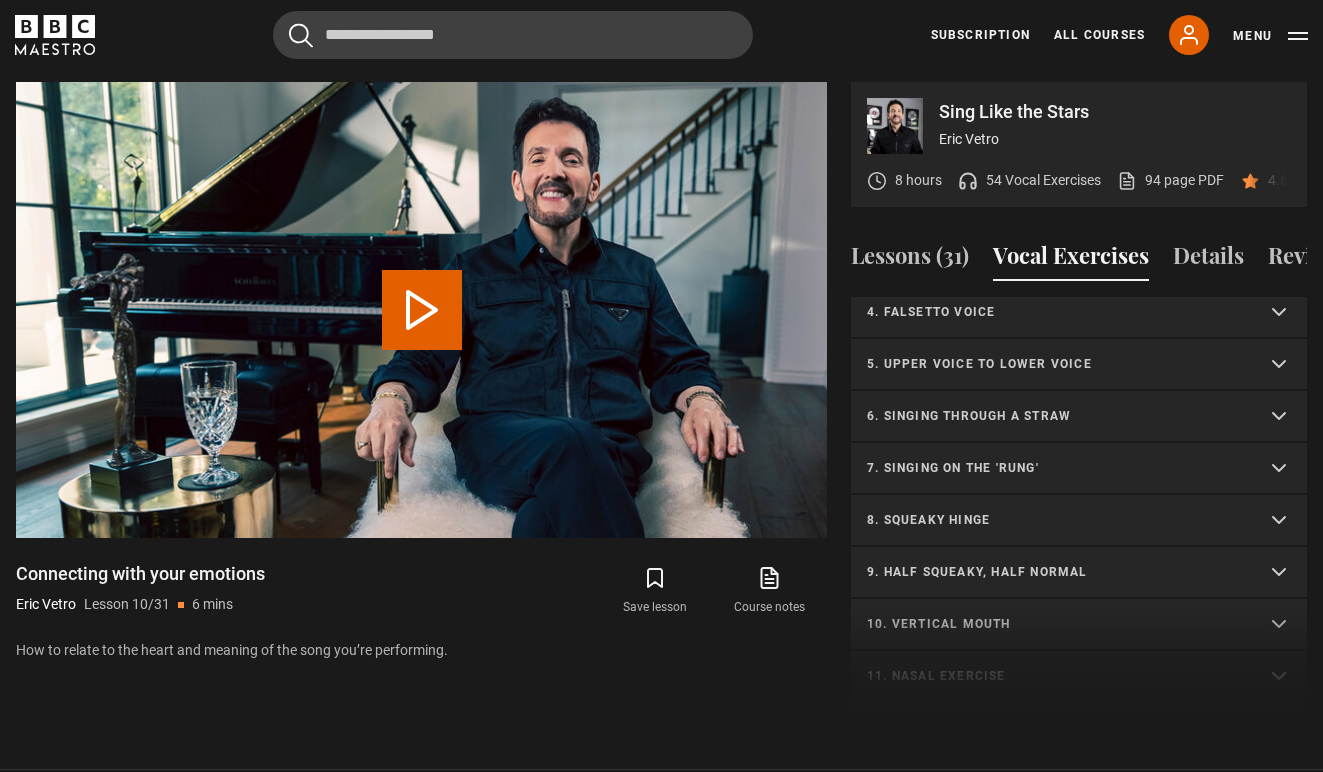 click on "6. Singing through a straw" at bounding box center (1079, 417) 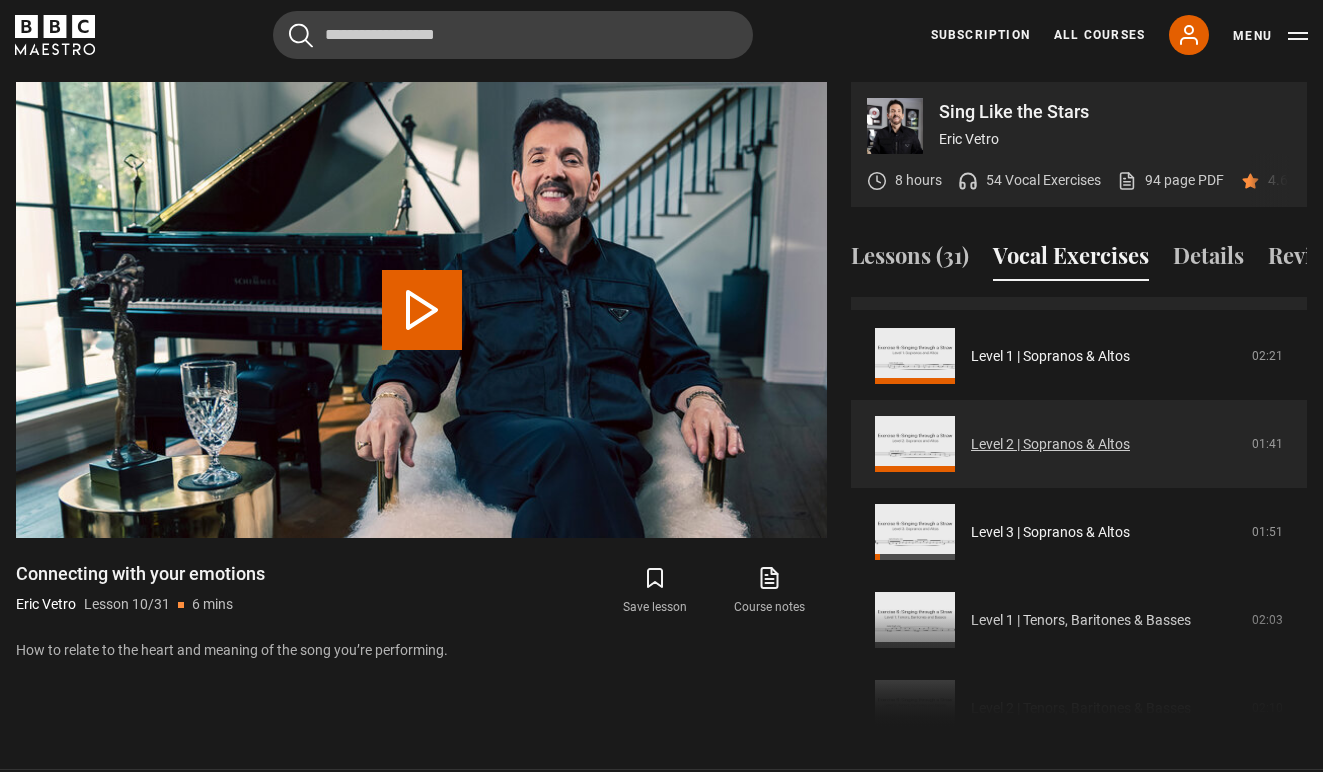 scroll, scrollTop: 346, scrollLeft: 0, axis: vertical 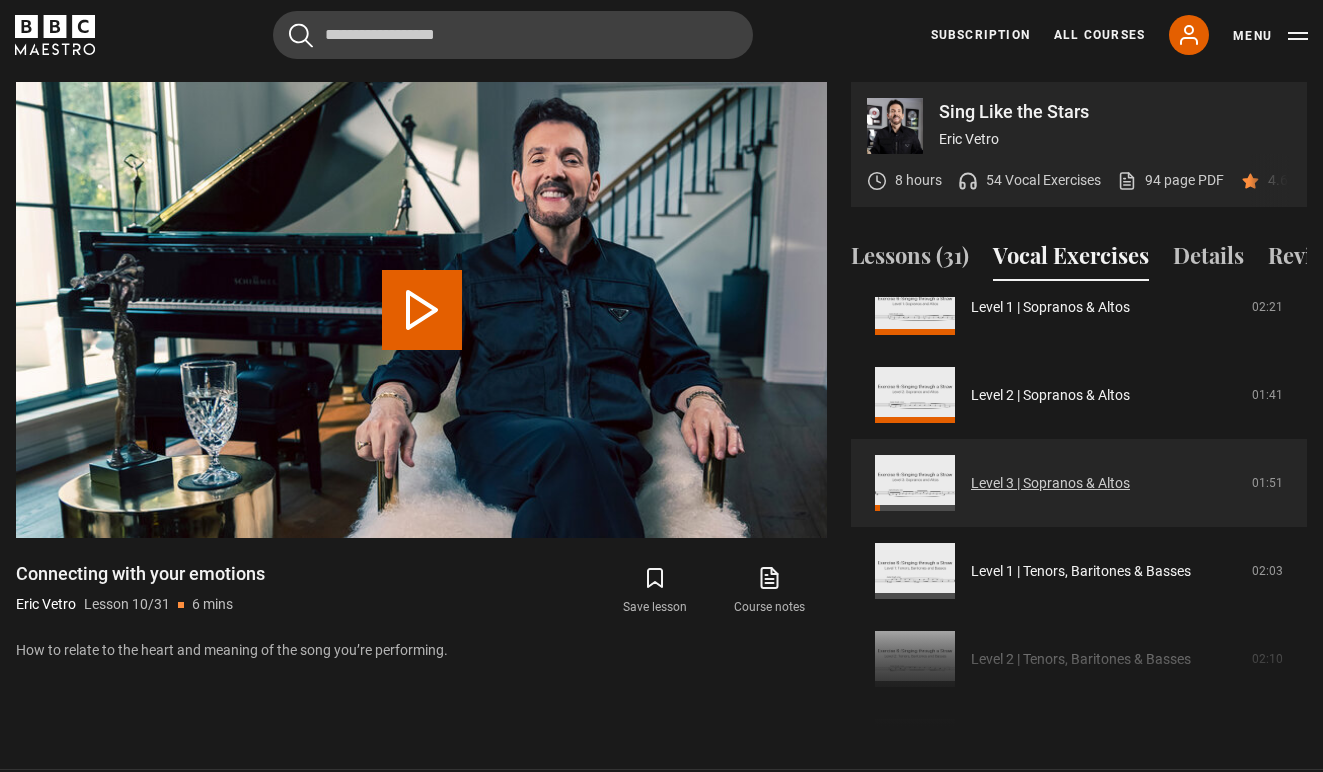 click on "Level 3 | Sopranos & Altos" at bounding box center (1050, 483) 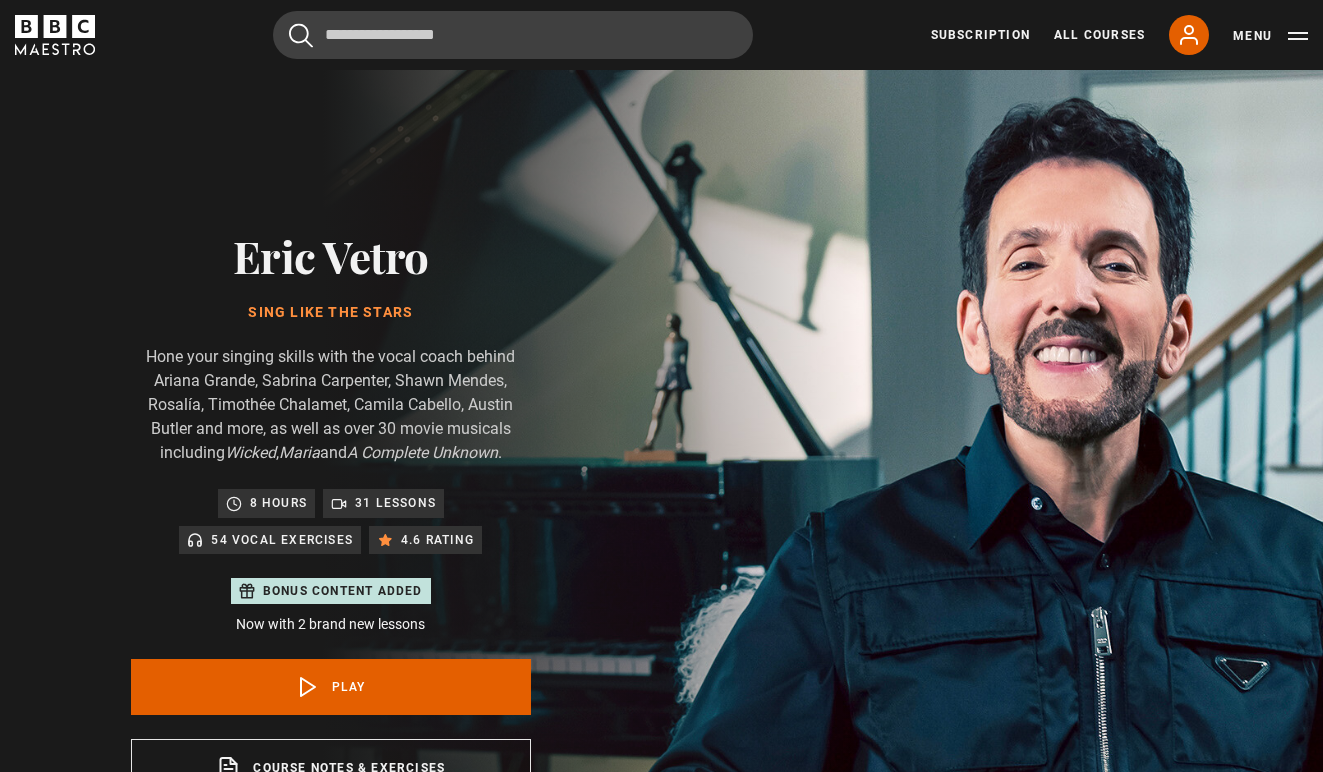 scroll, scrollTop: 955, scrollLeft: 0, axis: vertical 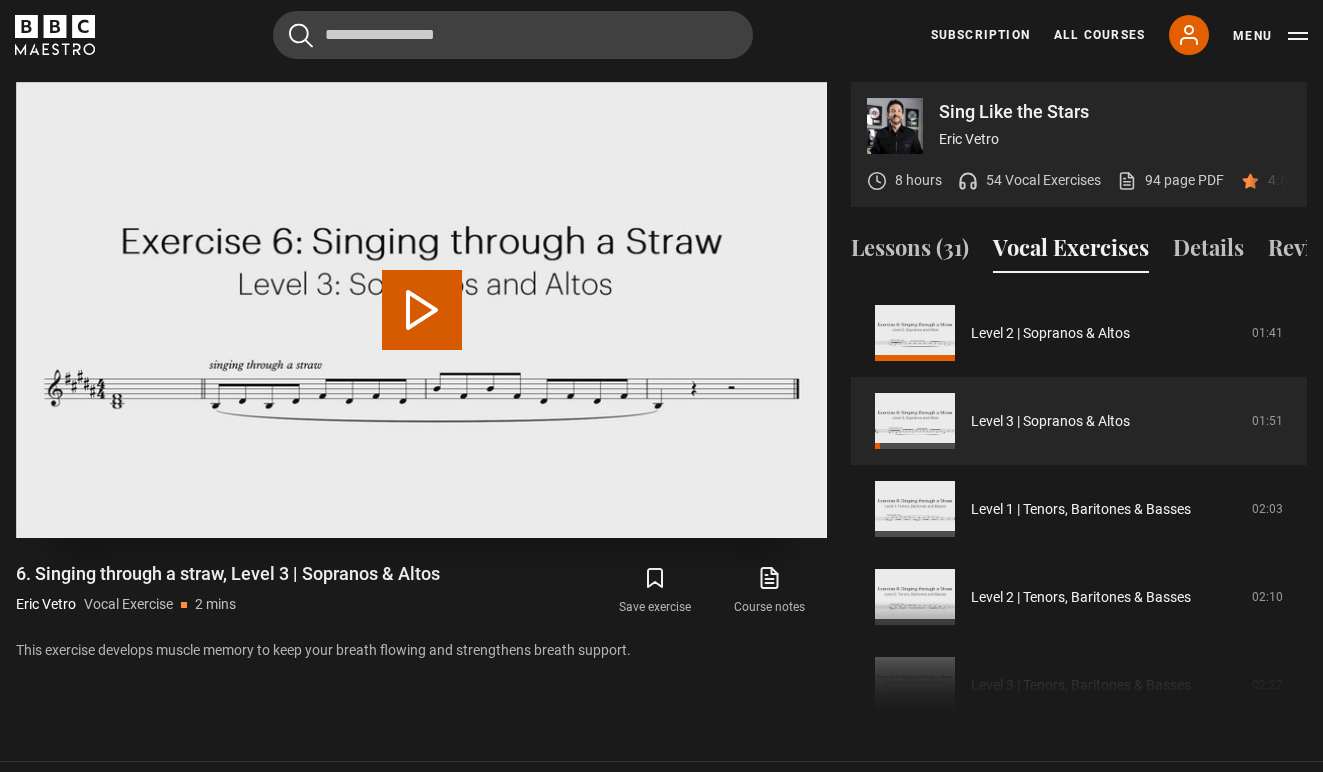 click on "Play Video" at bounding box center (422, 310) 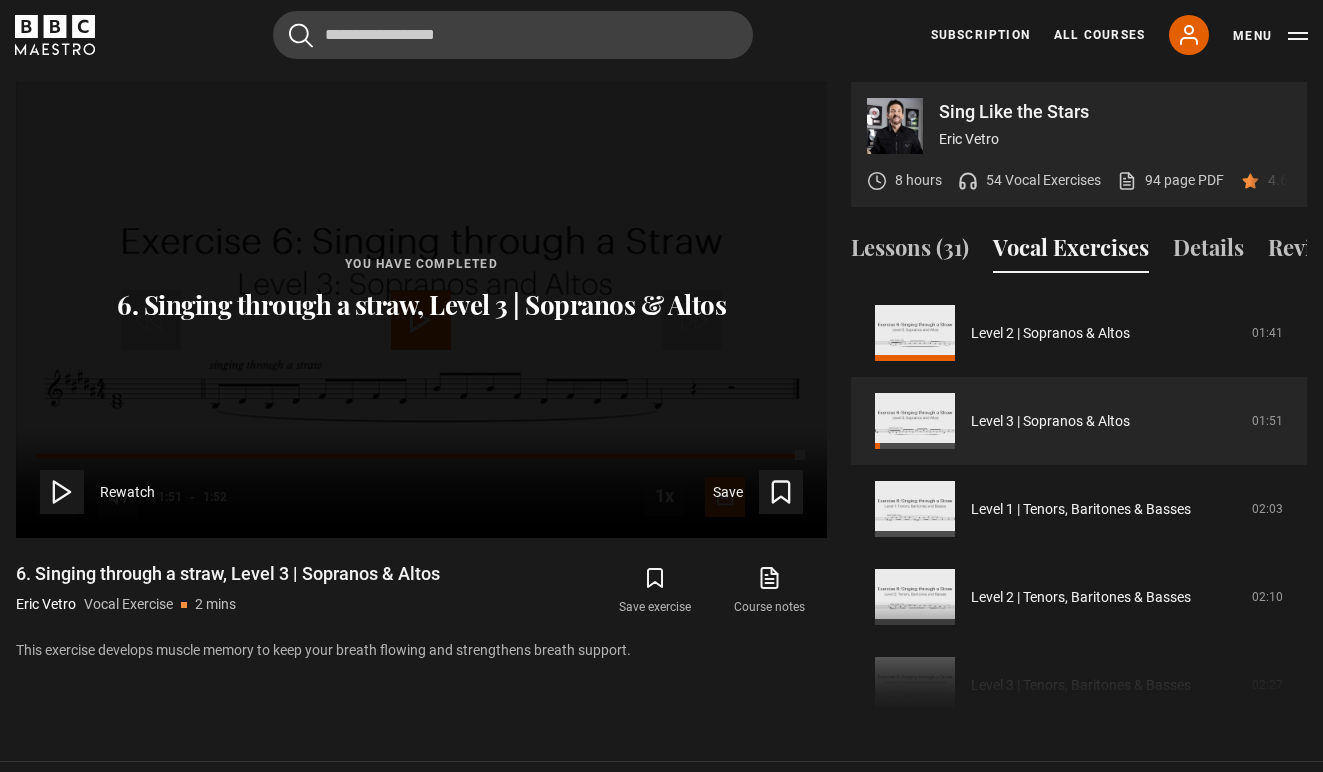 click 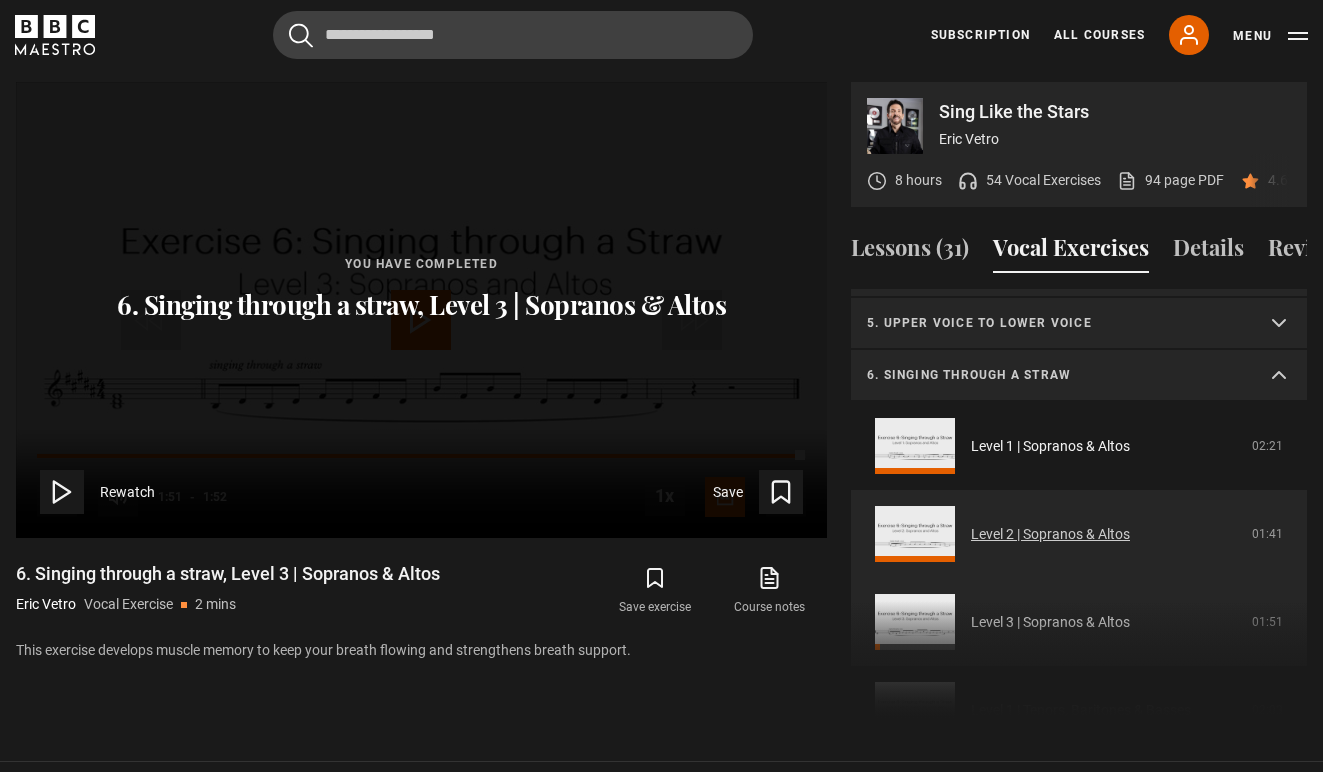 scroll, scrollTop: 192, scrollLeft: 0, axis: vertical 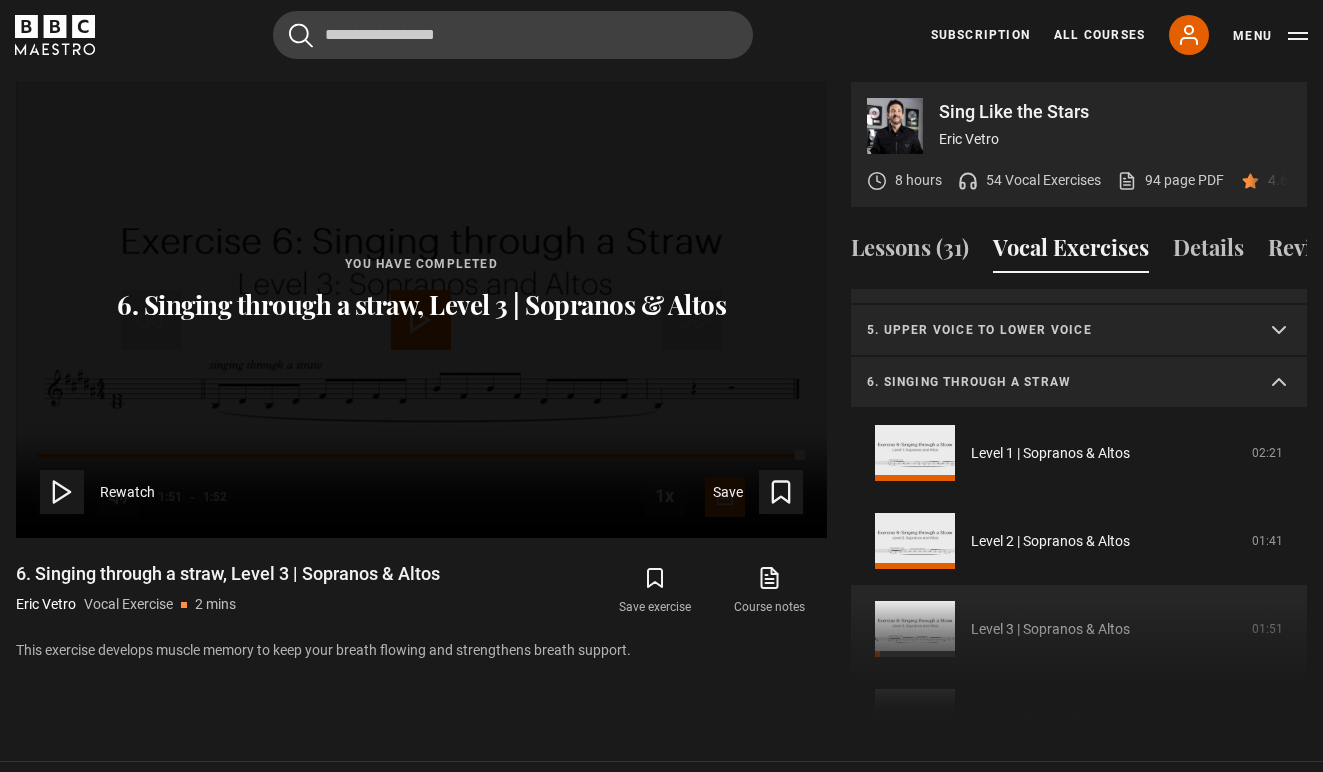 click on "6. Singing through a straw" at bounding box center (1079, 383) 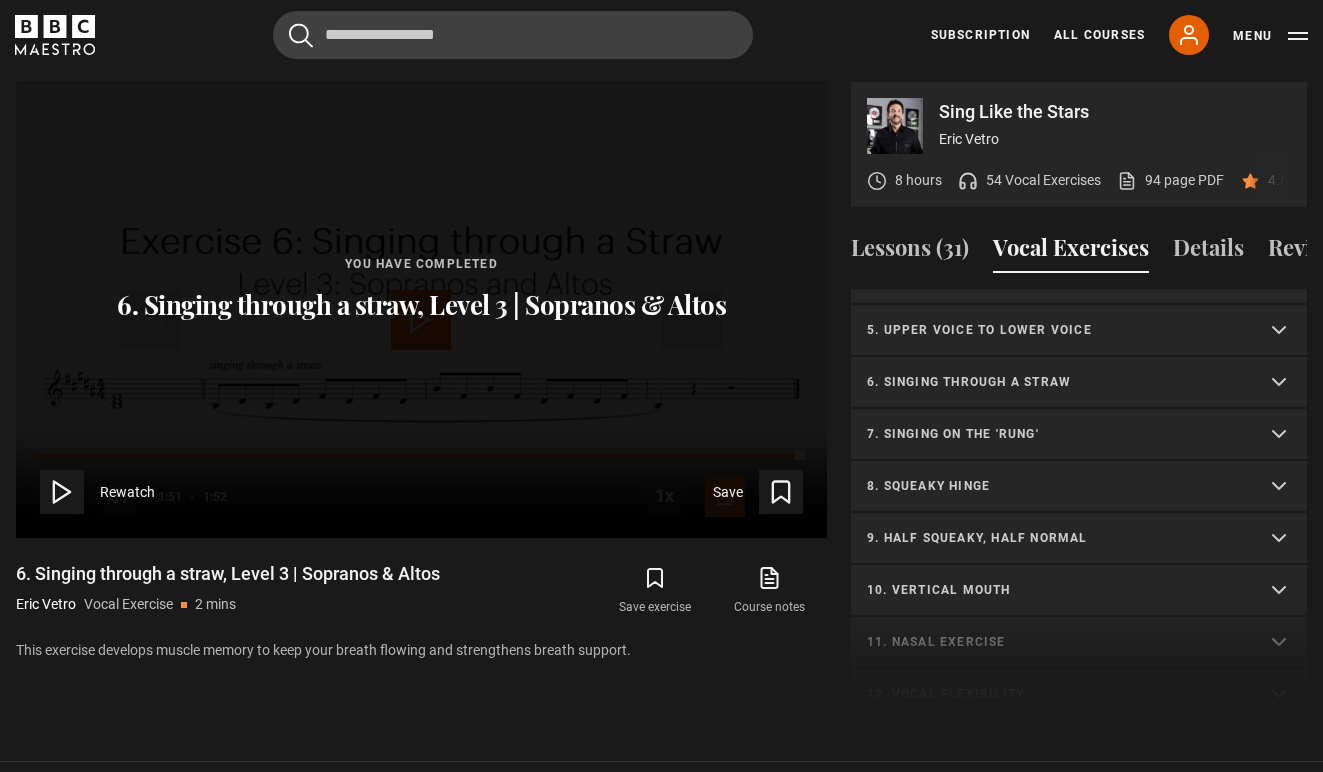 click on "7. Singing on the 'rung'" at bounding box center [1079, 435] 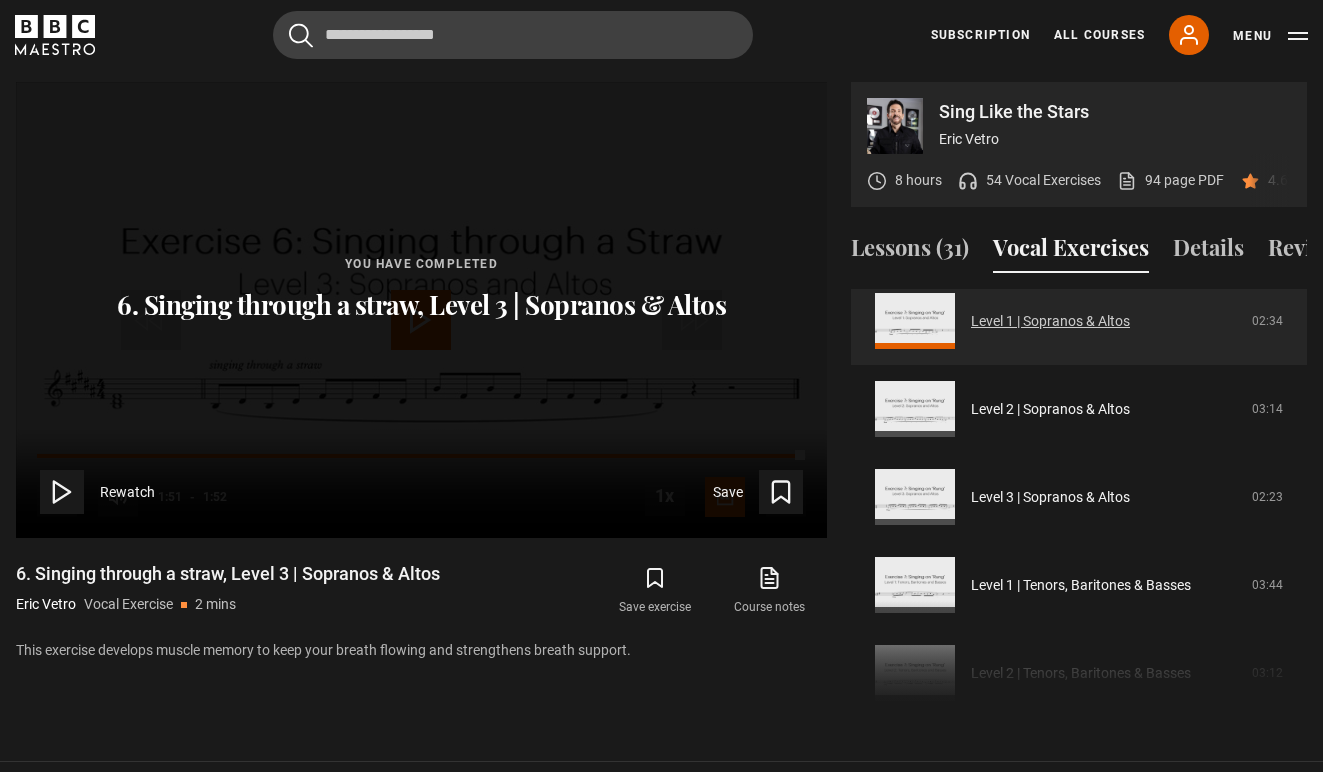 scroll, scrollTop: 378, scrollLeft: 0, axis: vertical 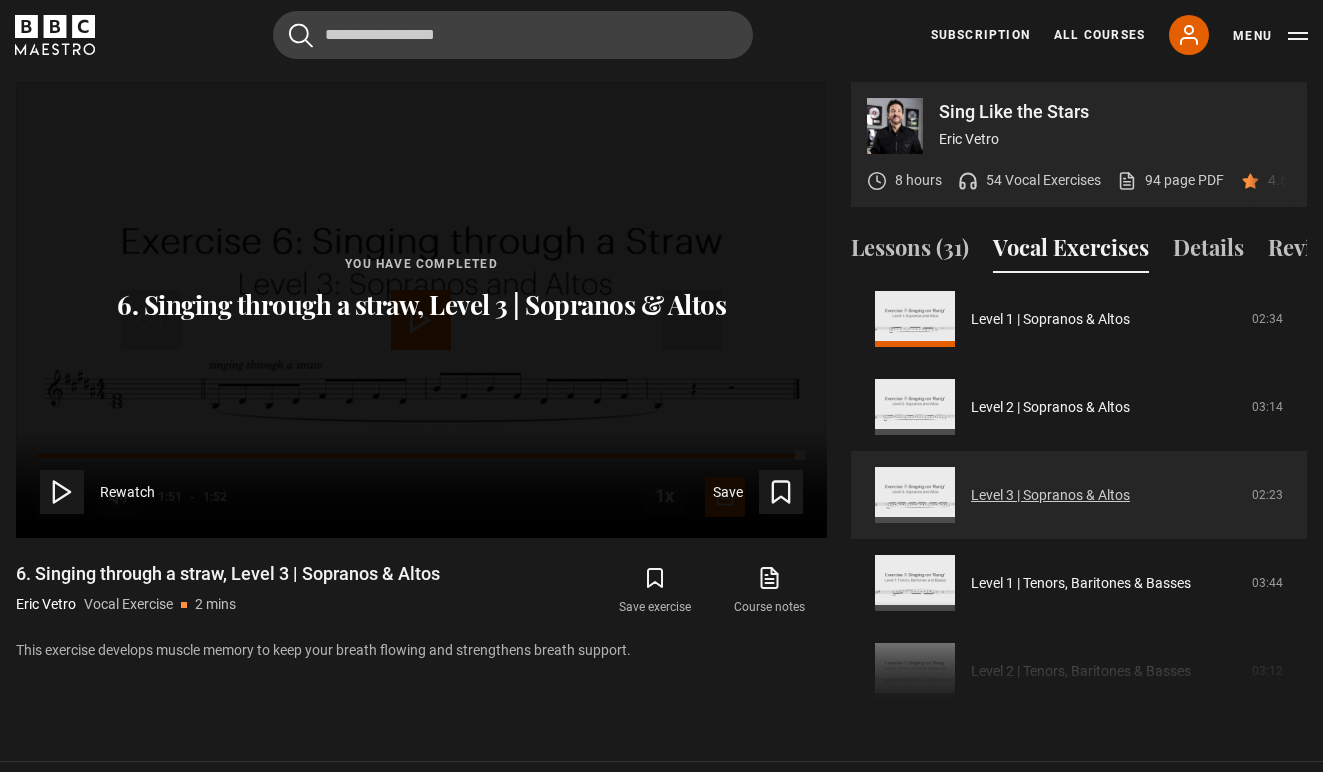 click on "Level 3 | Sopranos & Altos" at bounding box center (1050, 495) 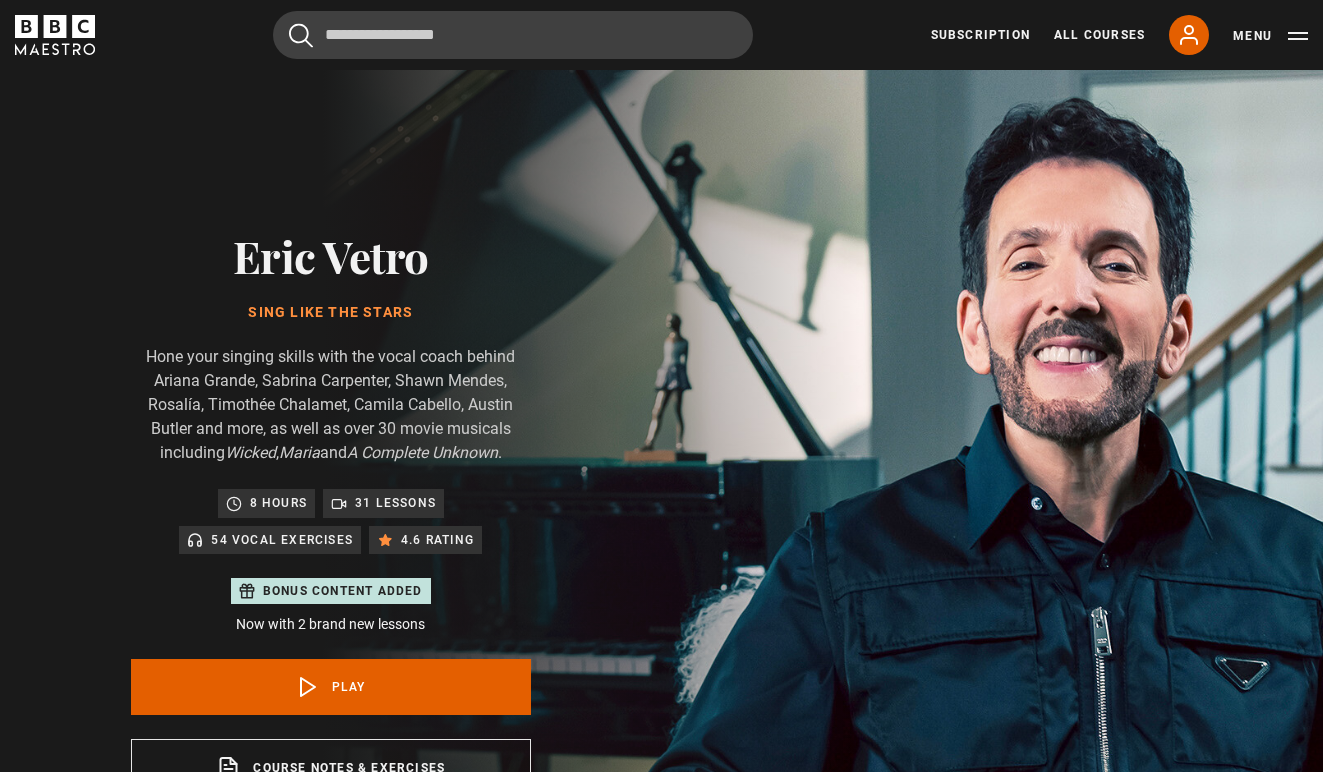 scroll, scrollTop: 955, scrollLeft: 0, axis: vertical 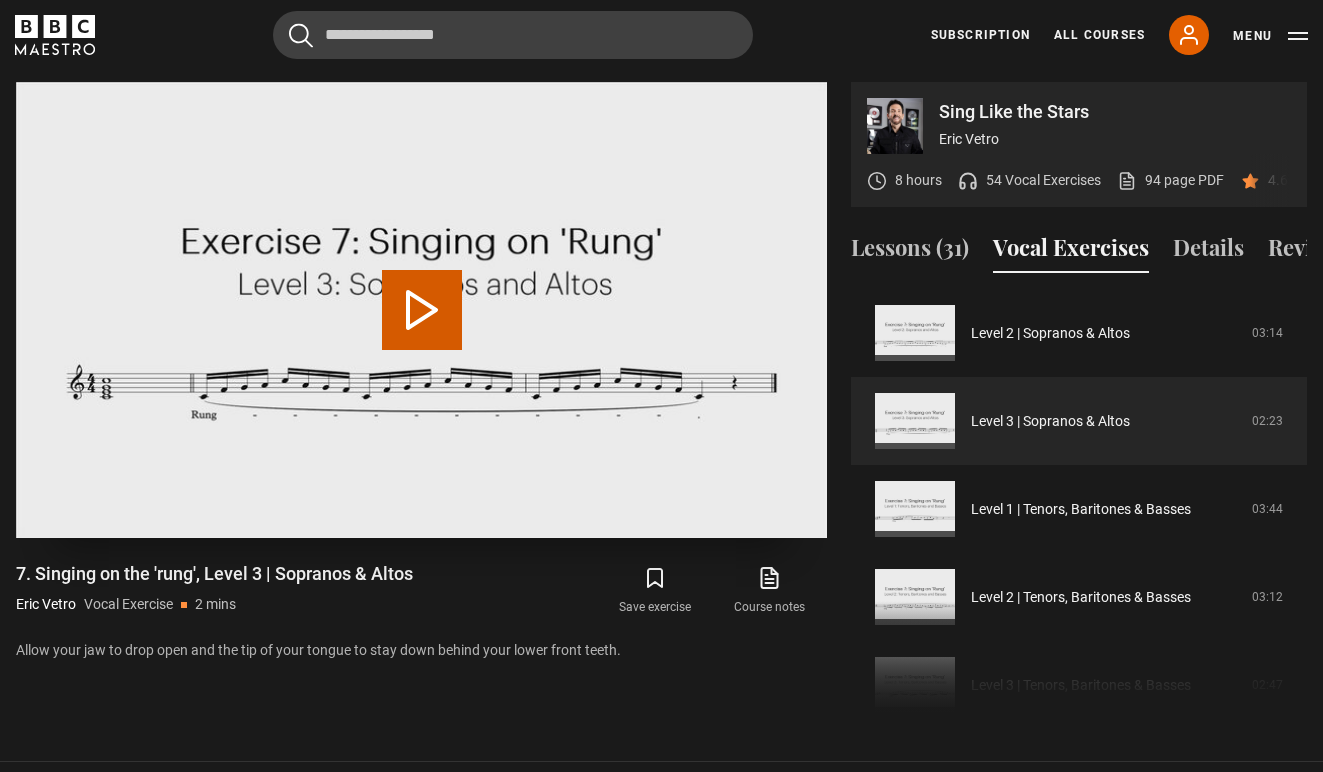 click on "Play Video" at bounding box center (422, 310) 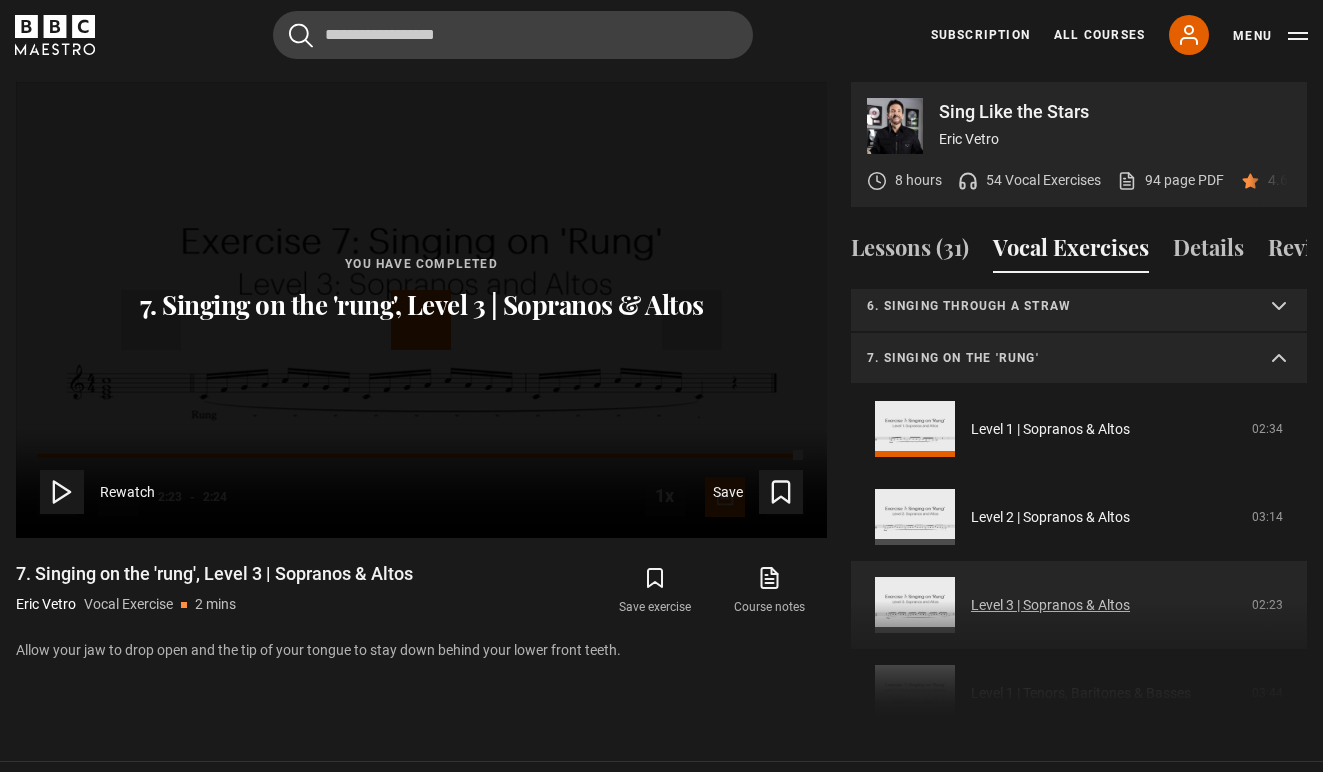 scroll, scrollTop: 253, scrollLeft: 0, axis: vertical 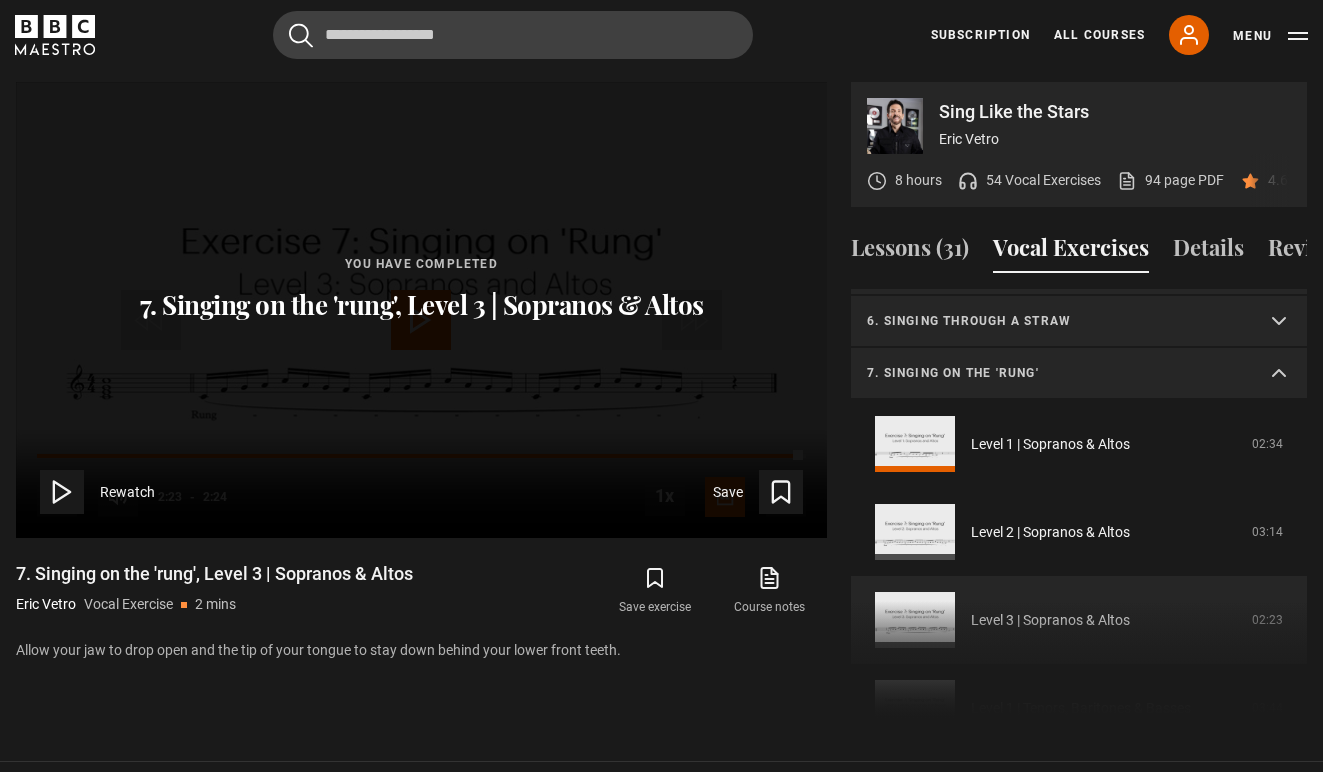 click on "7. Singing on the 'rung'" at bounding box center [1079, 374] 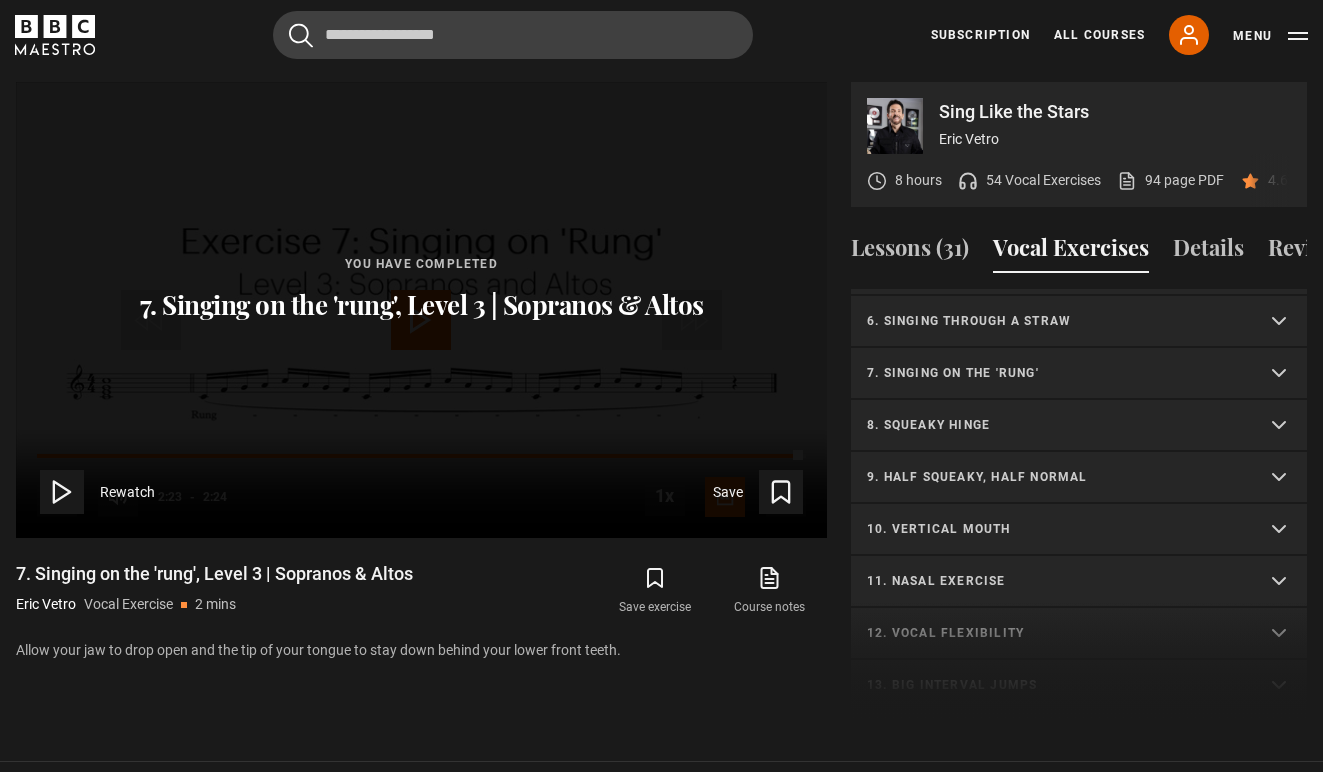click on "8. Squeaky hinge" at bounding box center (1079, 426) 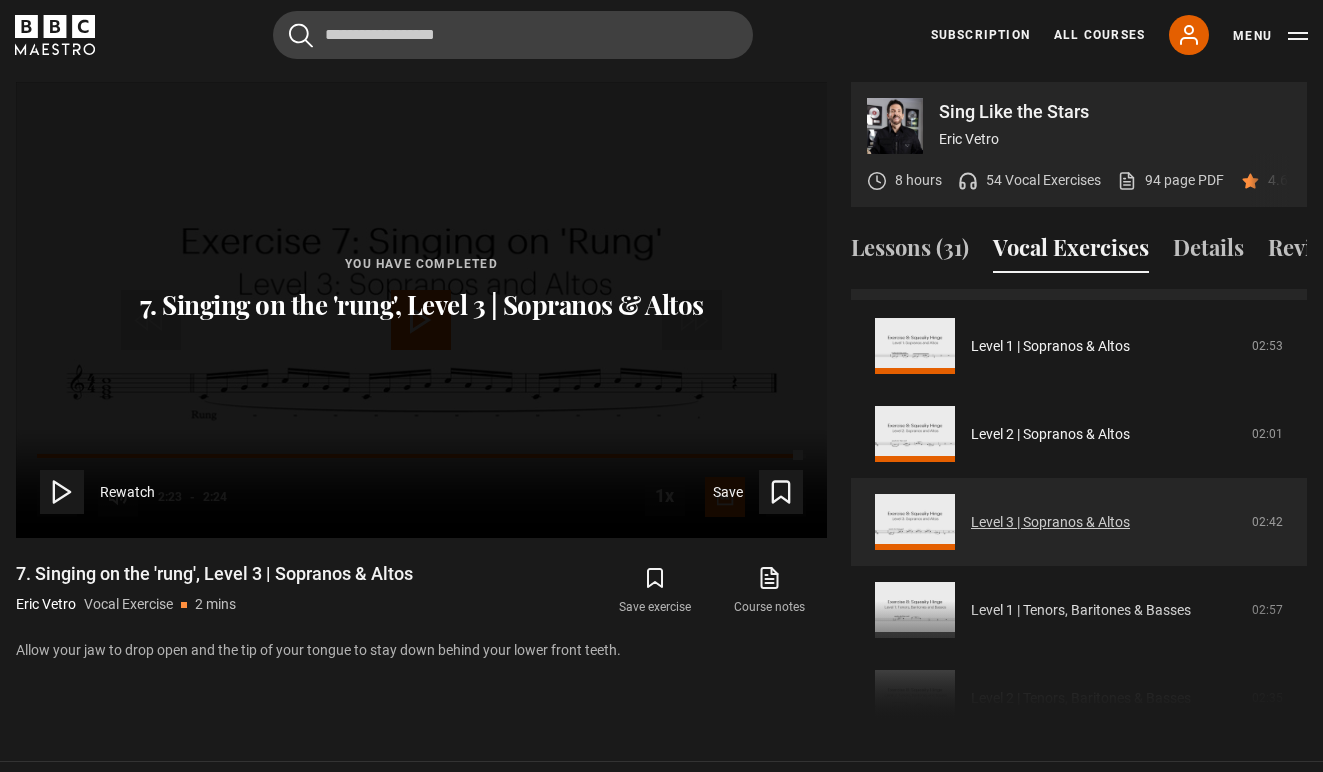 scroll, scrollTop: 402, scrollLeft: 0, axis: vertical 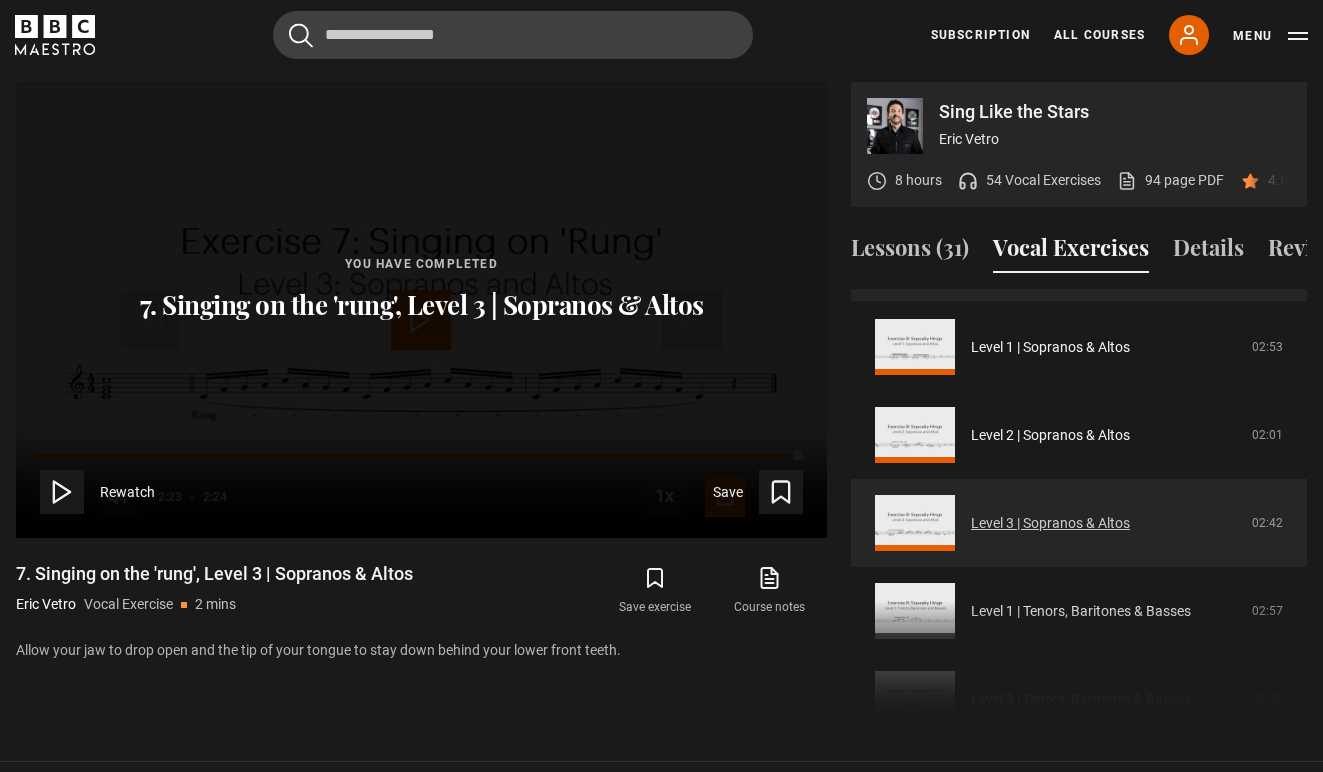 click on "Level 3 | Sopranos & Altos" at bounding box center [1050, 523] 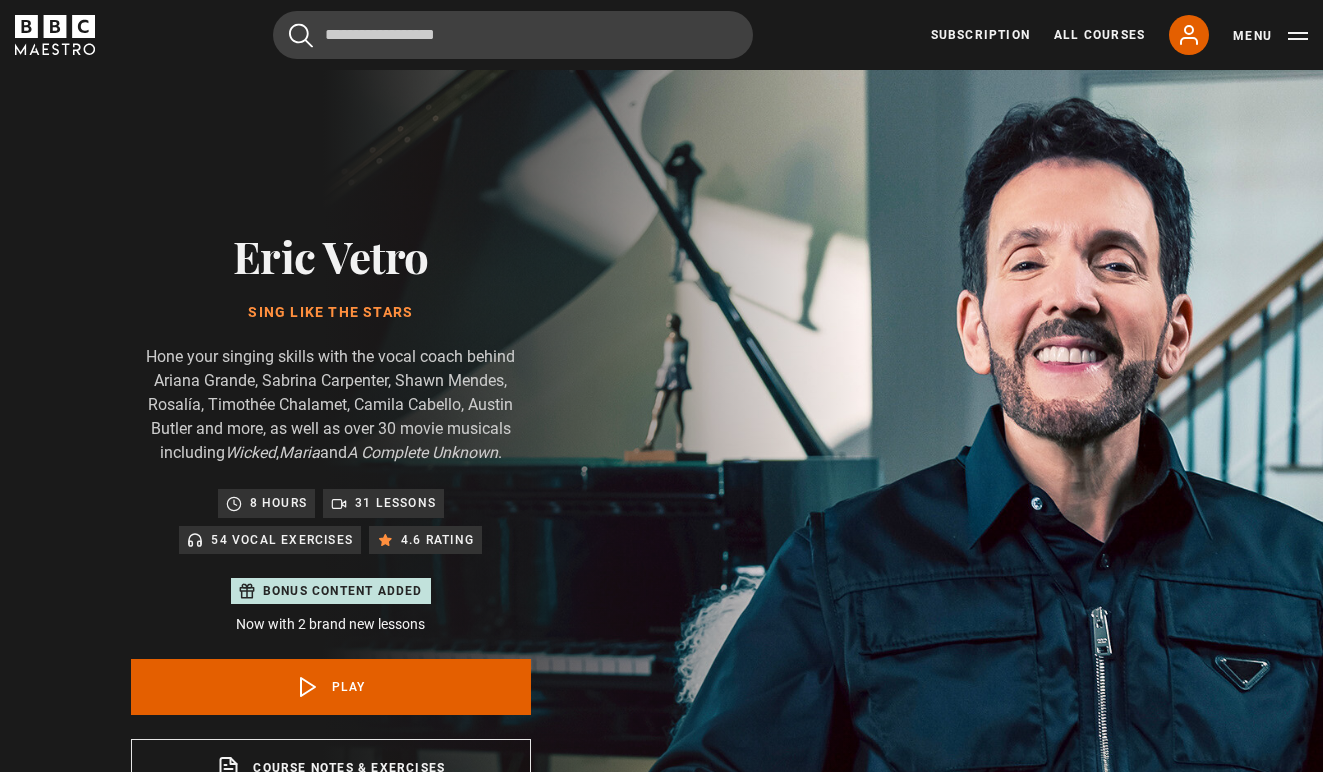 scroll, scrollTop: 955, scrollLeft: 0, axis: vertical 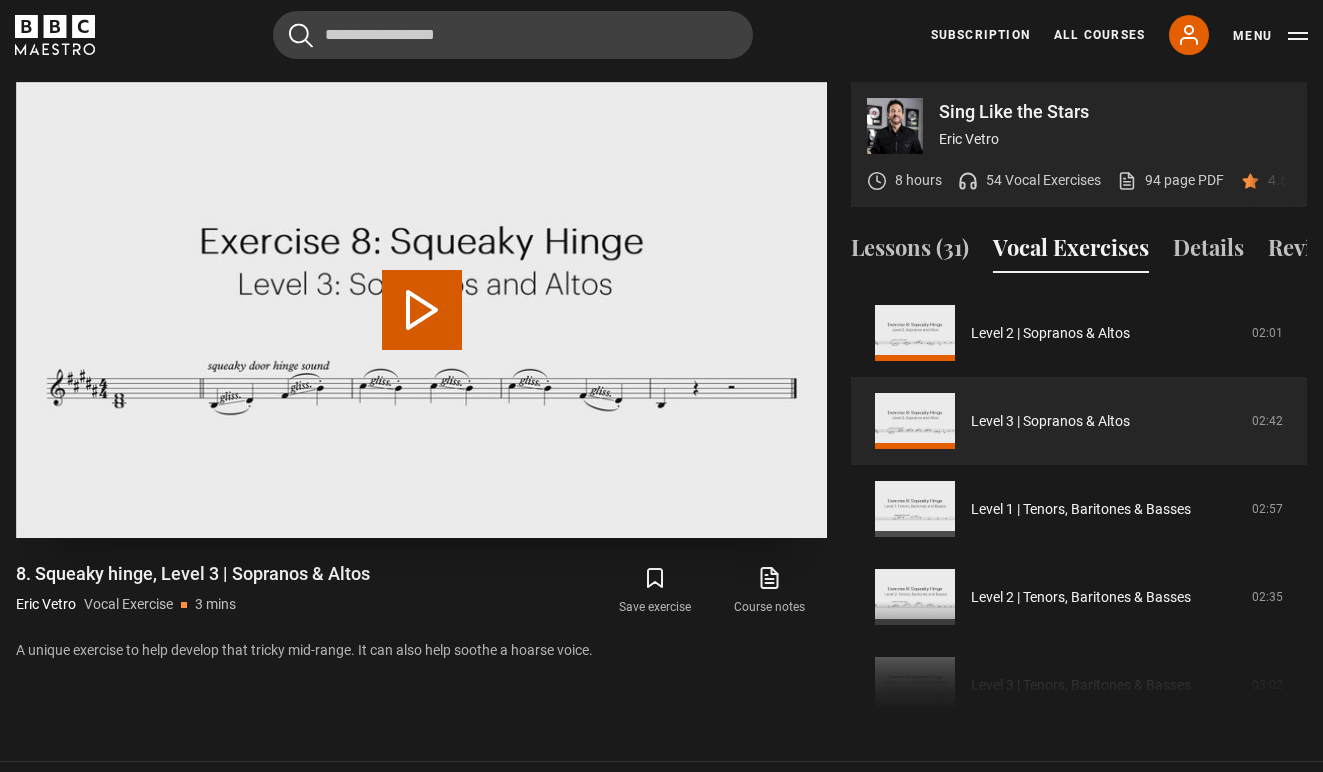 click on "Play Video" at bounding box center [422, 310] 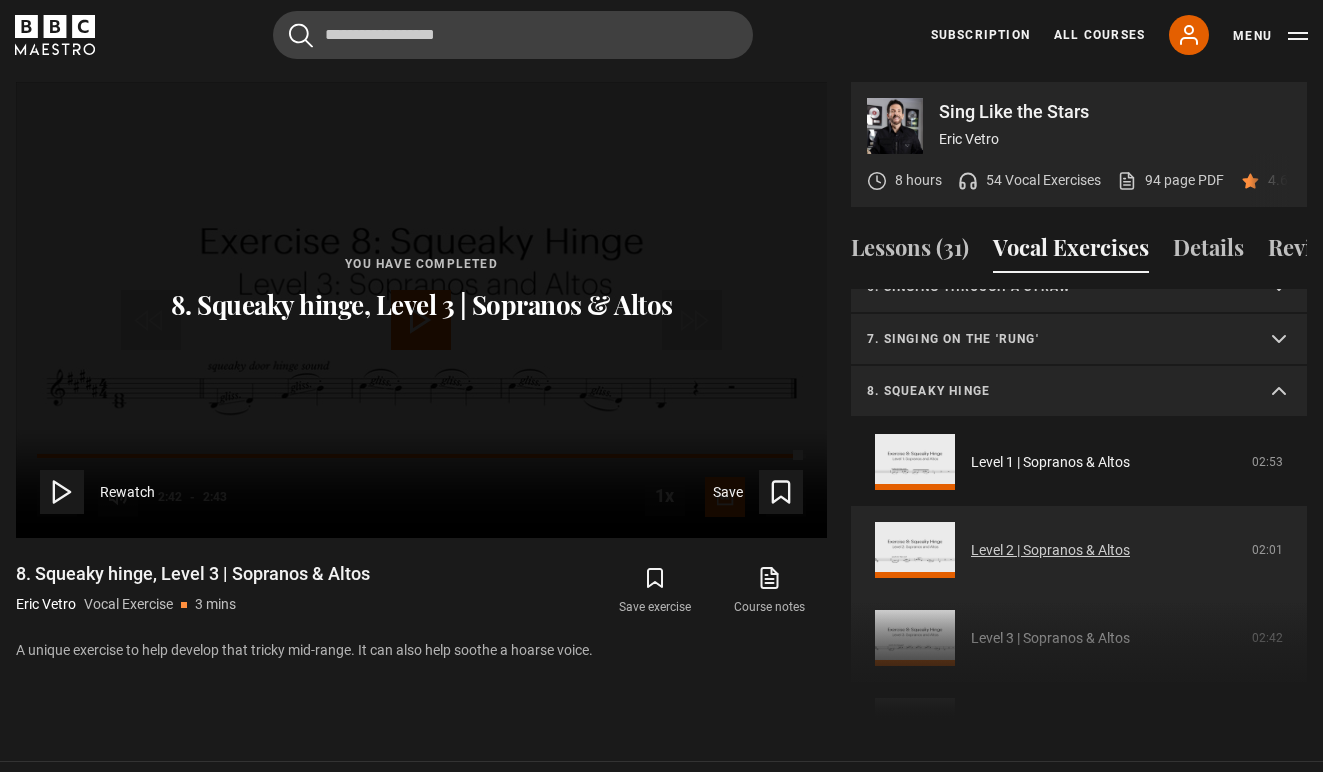 scroll, scrollTop: 280, scrollLeft: 0, axis: vertical 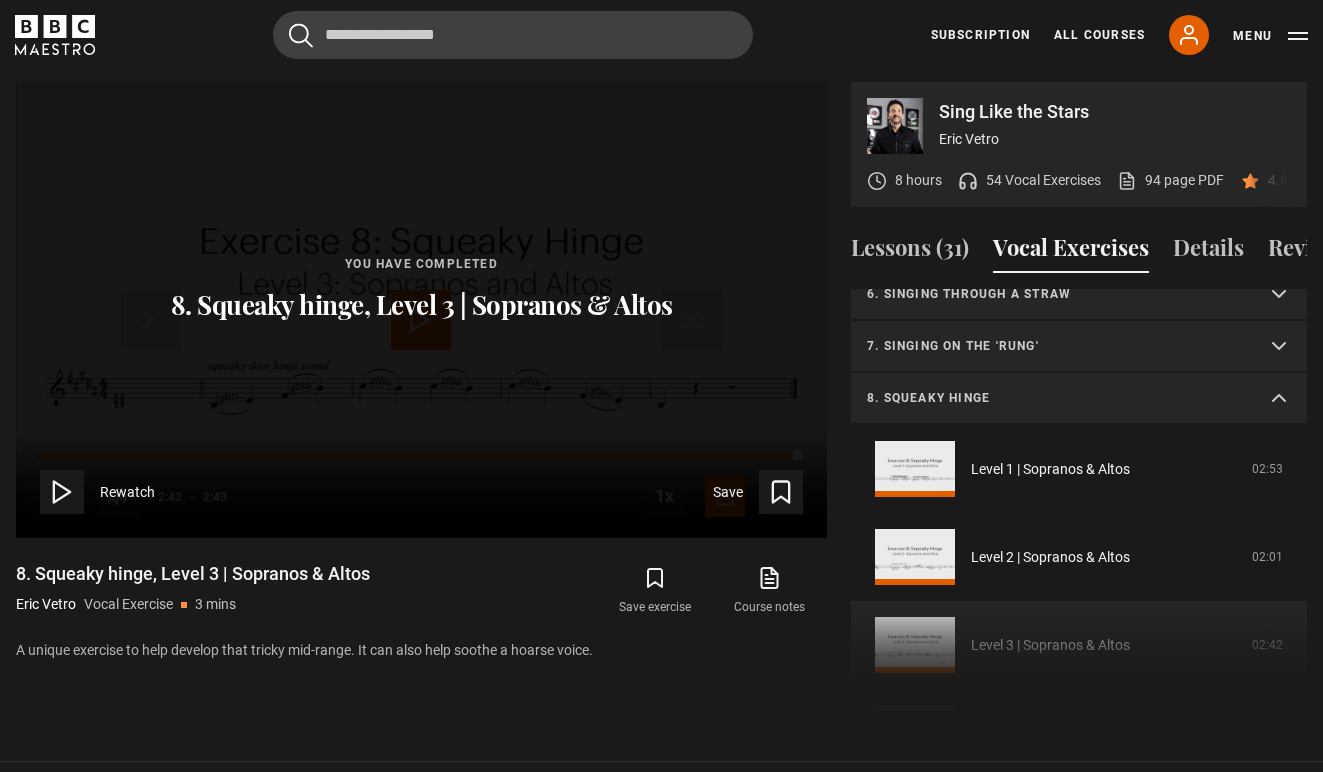 click on "8. Squeaky hinge" at bounding box center [1079, 399] 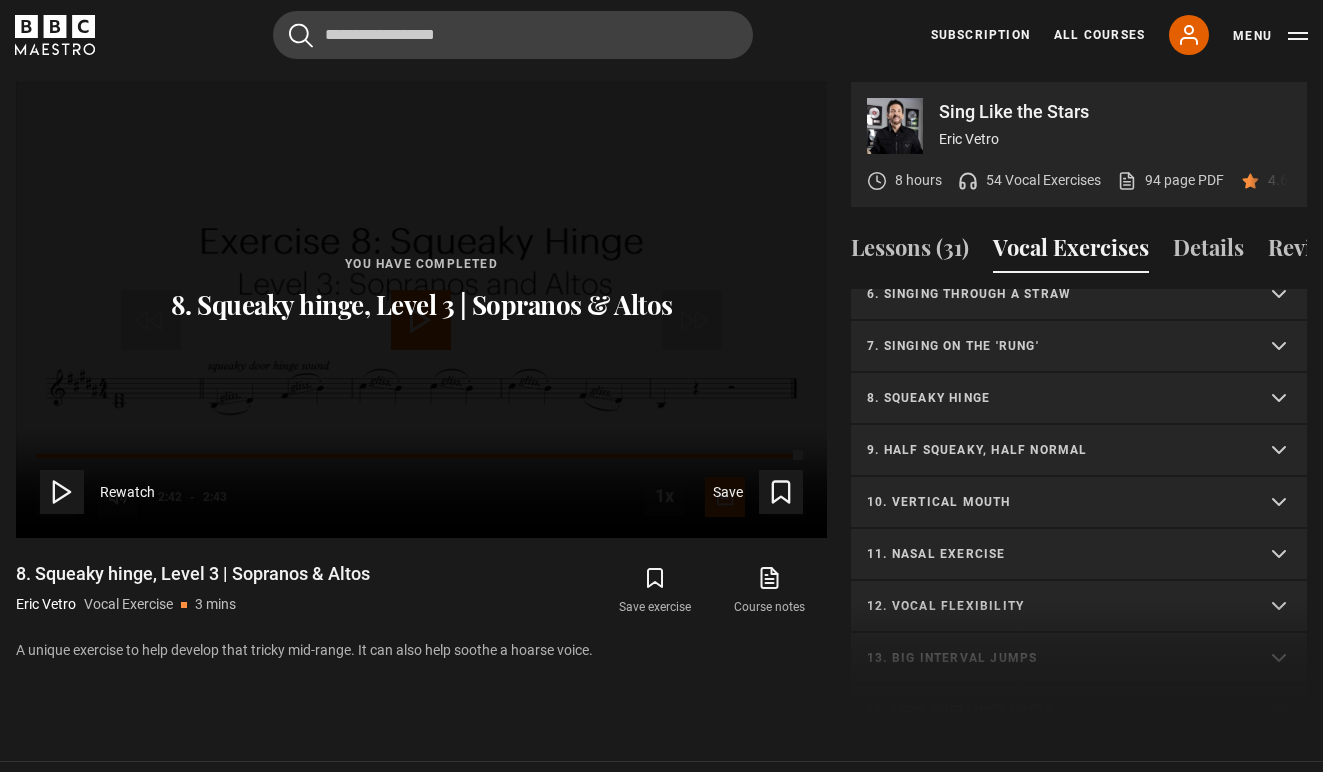 click on "9. Half squeaky, half normal" at bounding box center (1079, 451) 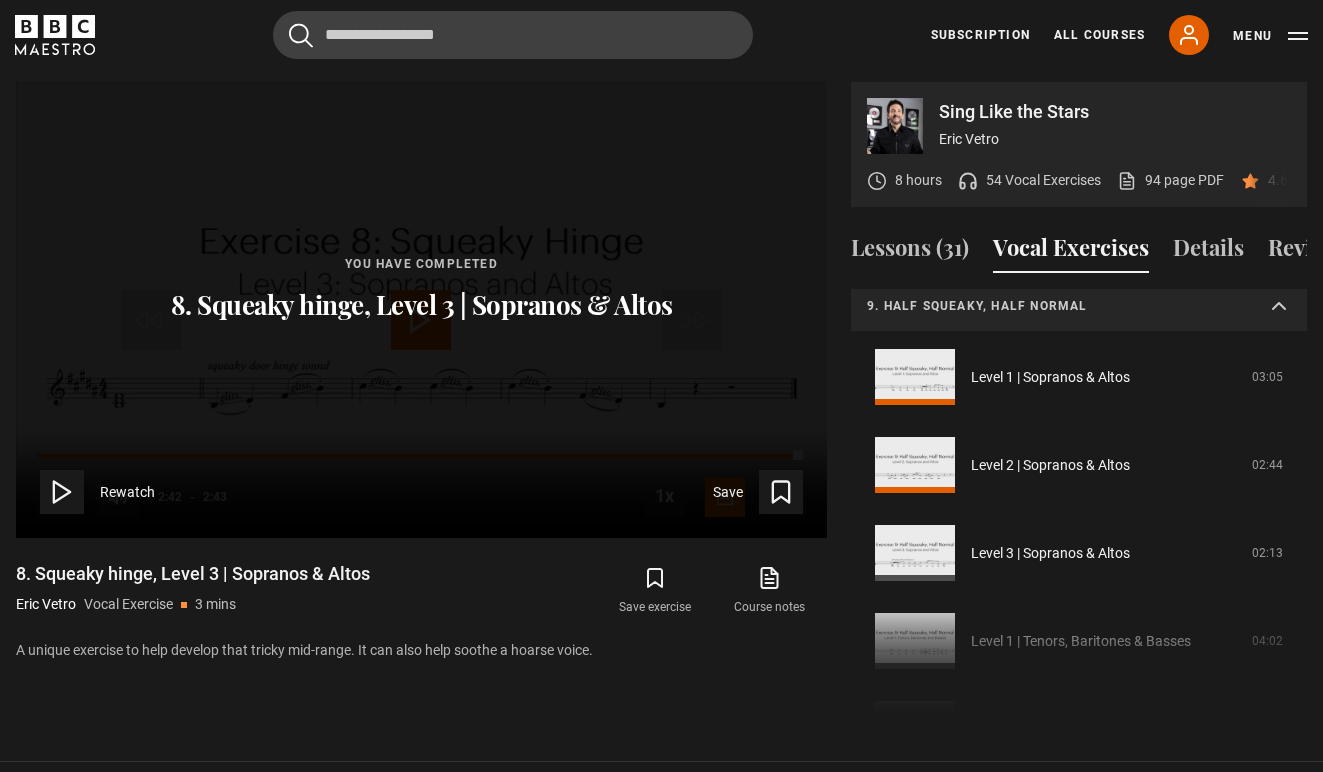 scroll, scrollTop: 482, scrollLeft: 0, axis: vertical 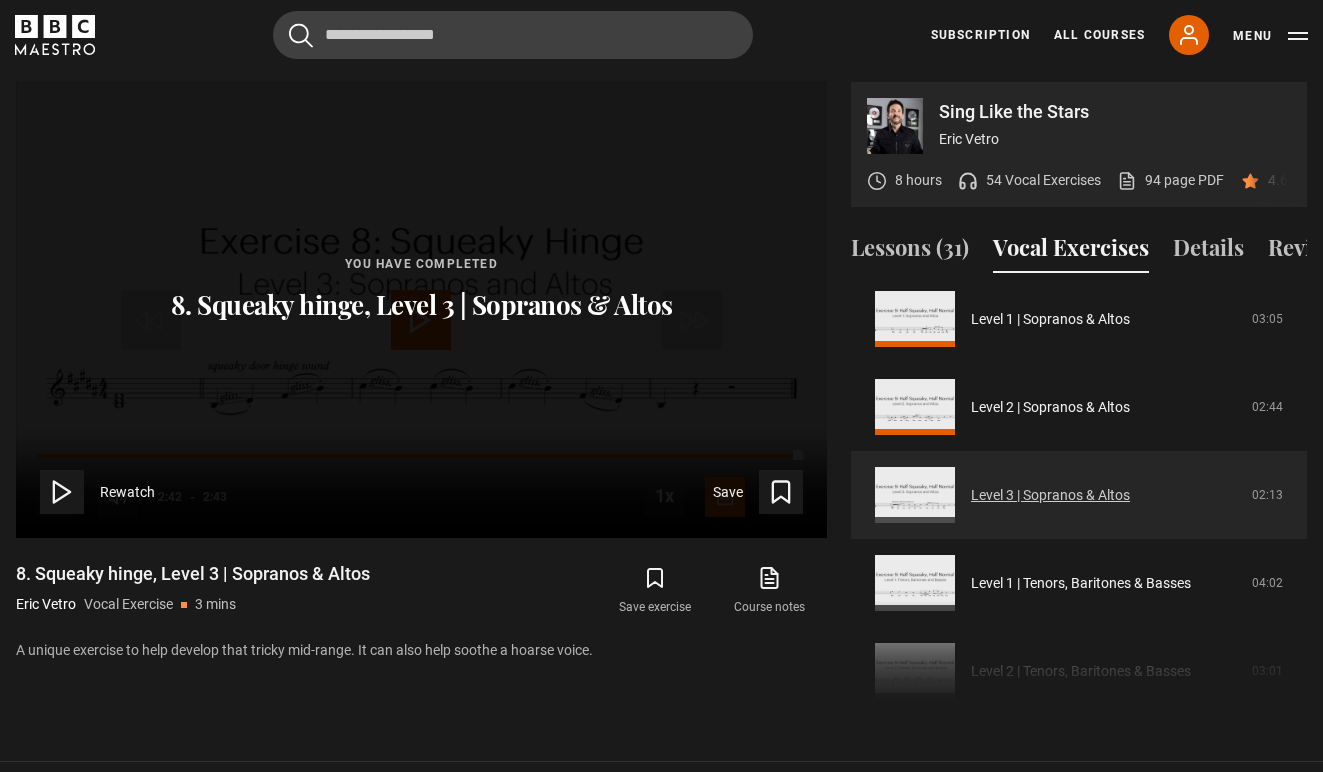 click on "Level 3 | Sopranos & Altos" at bounding box center (1050, 495) 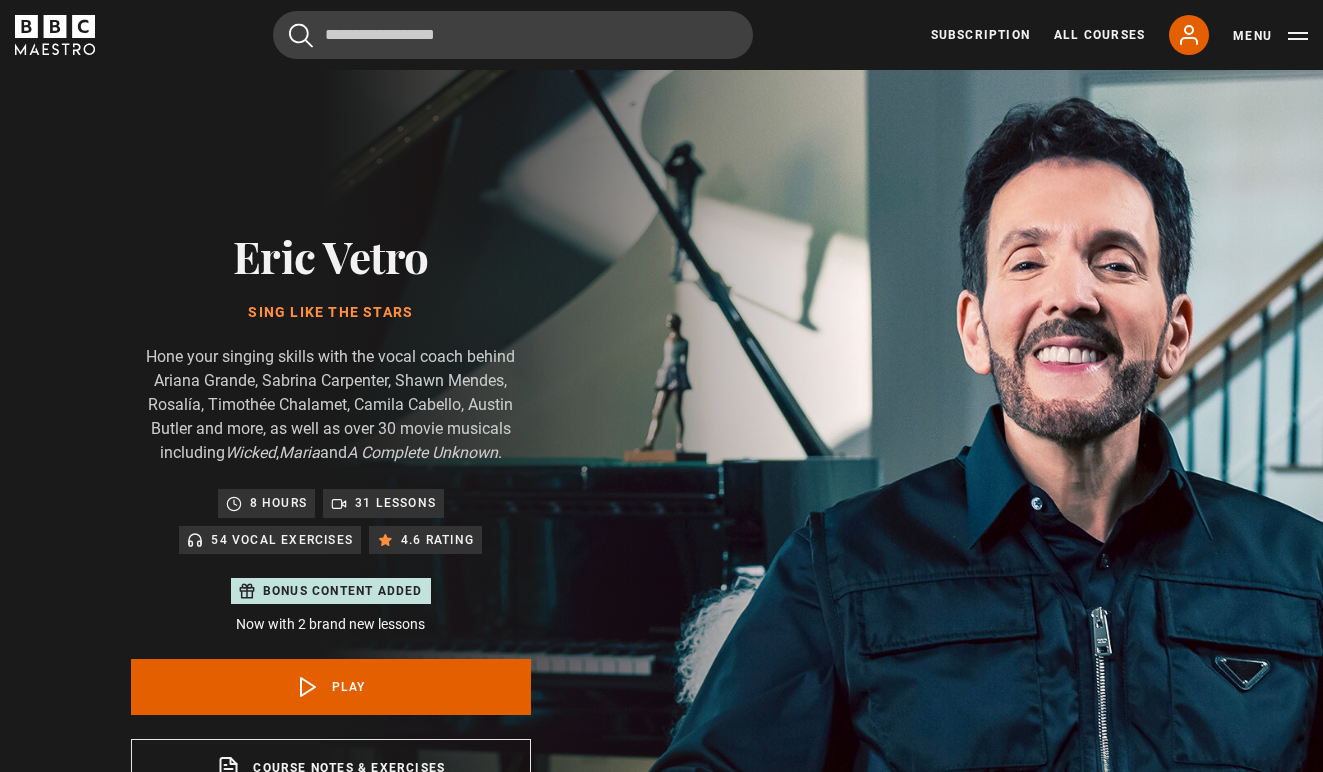 scroll, scrollTop: 955, scrollLeft: 0, axis: vertical 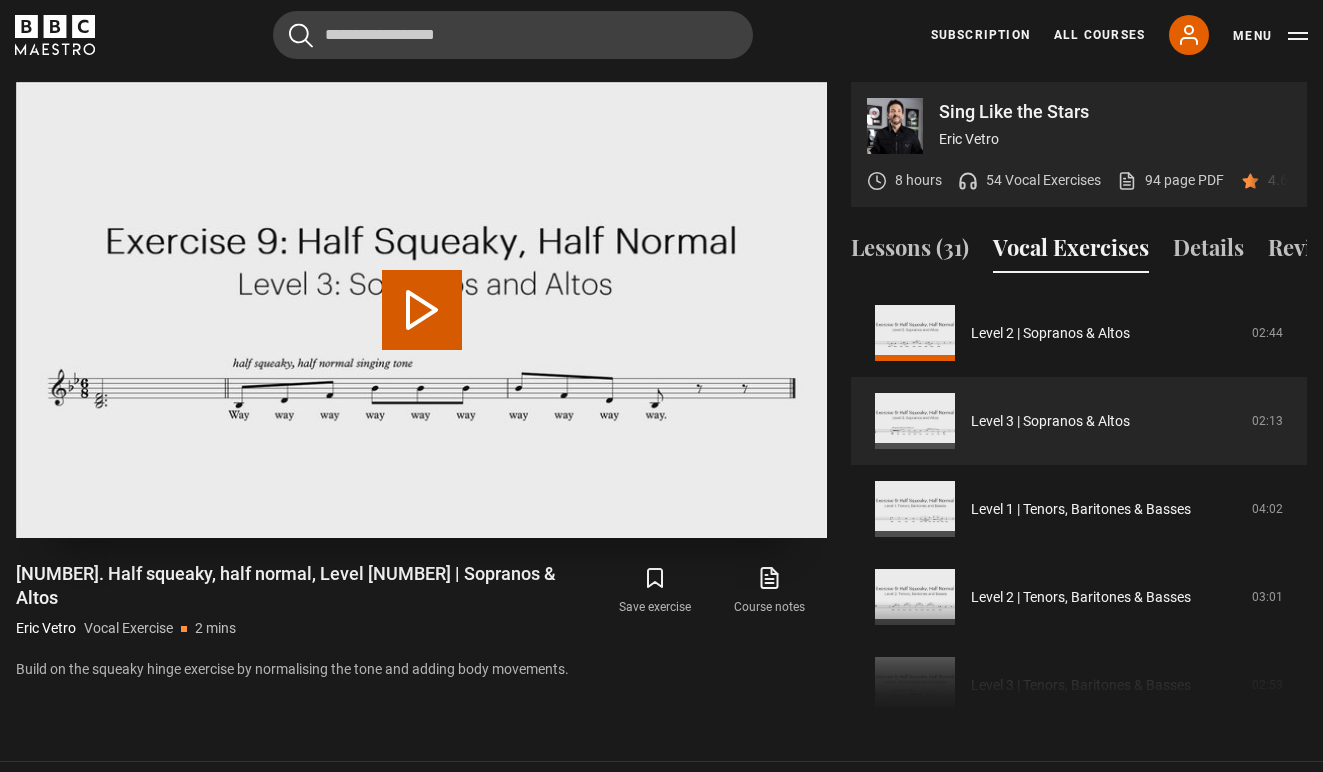 click on "Play Video" at bounding box center (422, 310) 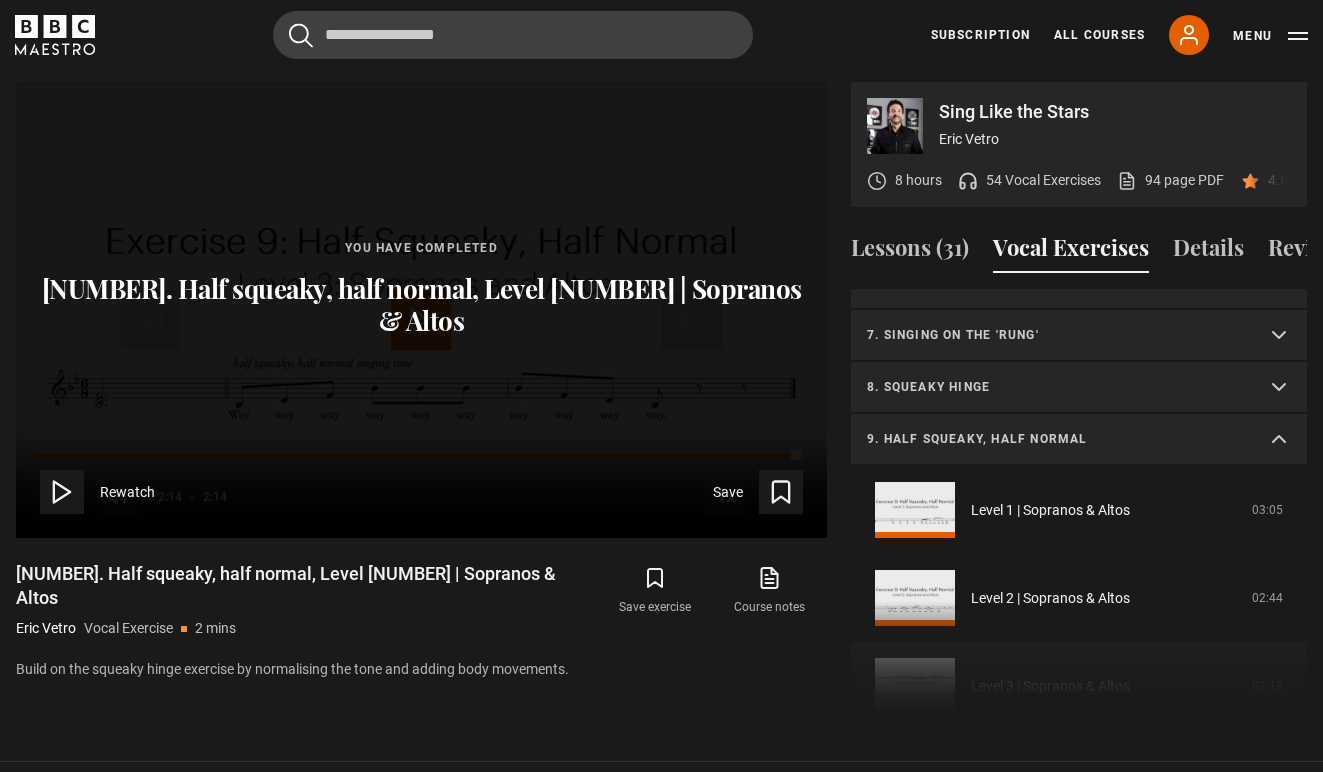 scroll, scrollTop: 296, scrollLeft: 0, axis: vertical 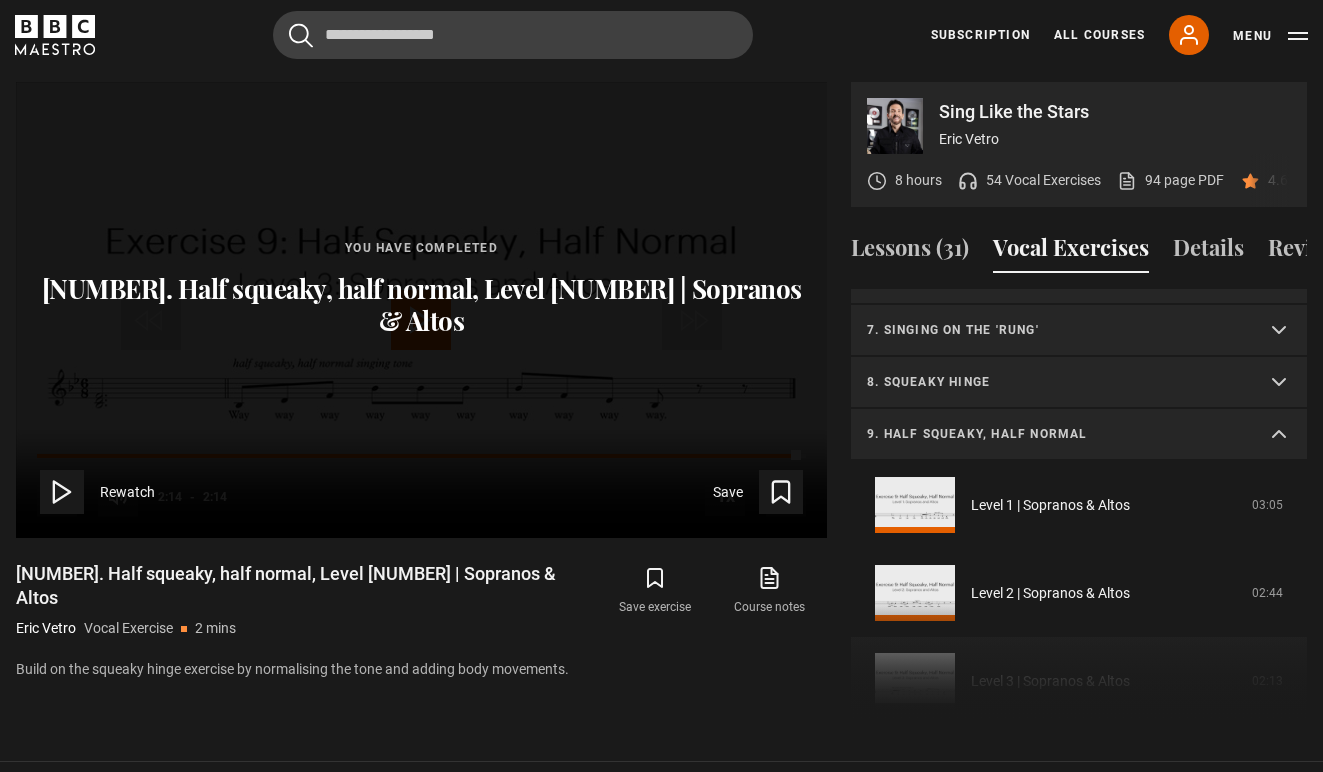 click on "9. Half squeaky, half normal" at bounding box center [1079, 435] 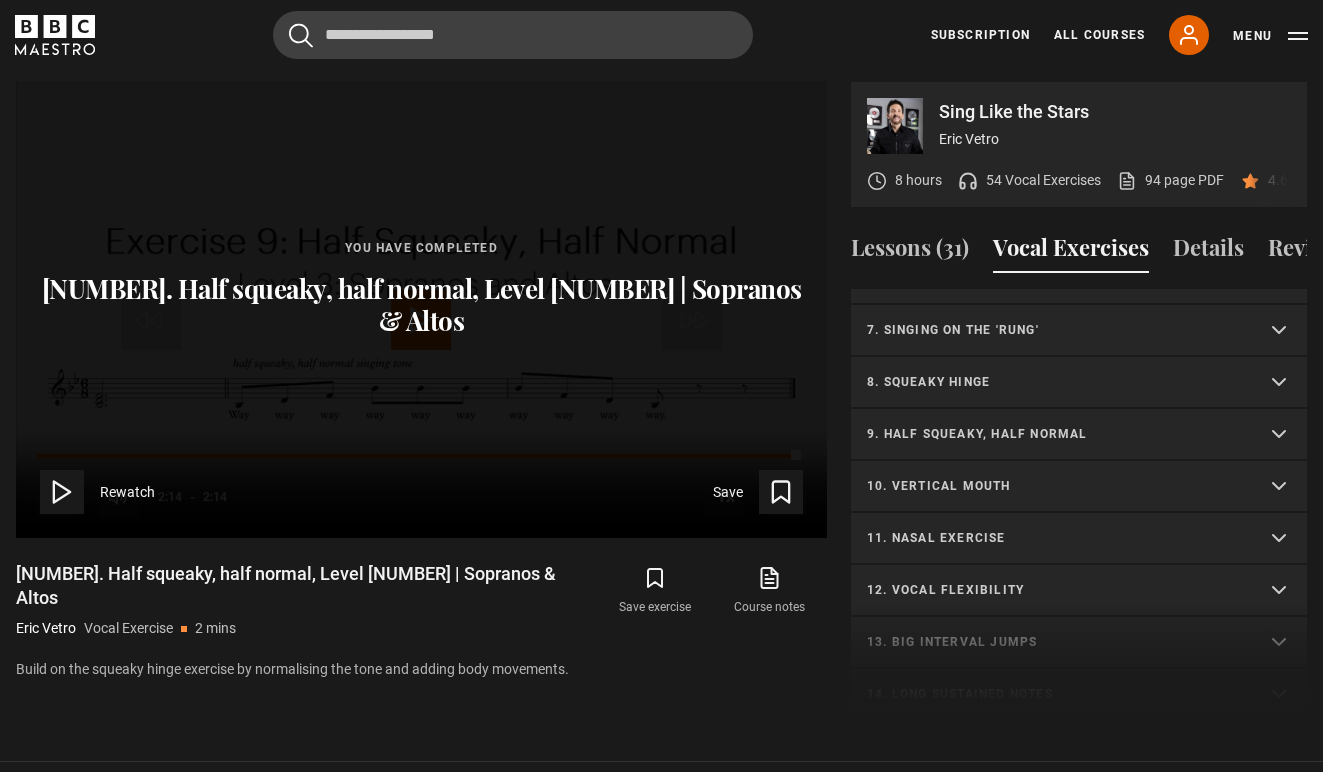 click on "10. Vertical mouth" at bounding box center [1079, 487] 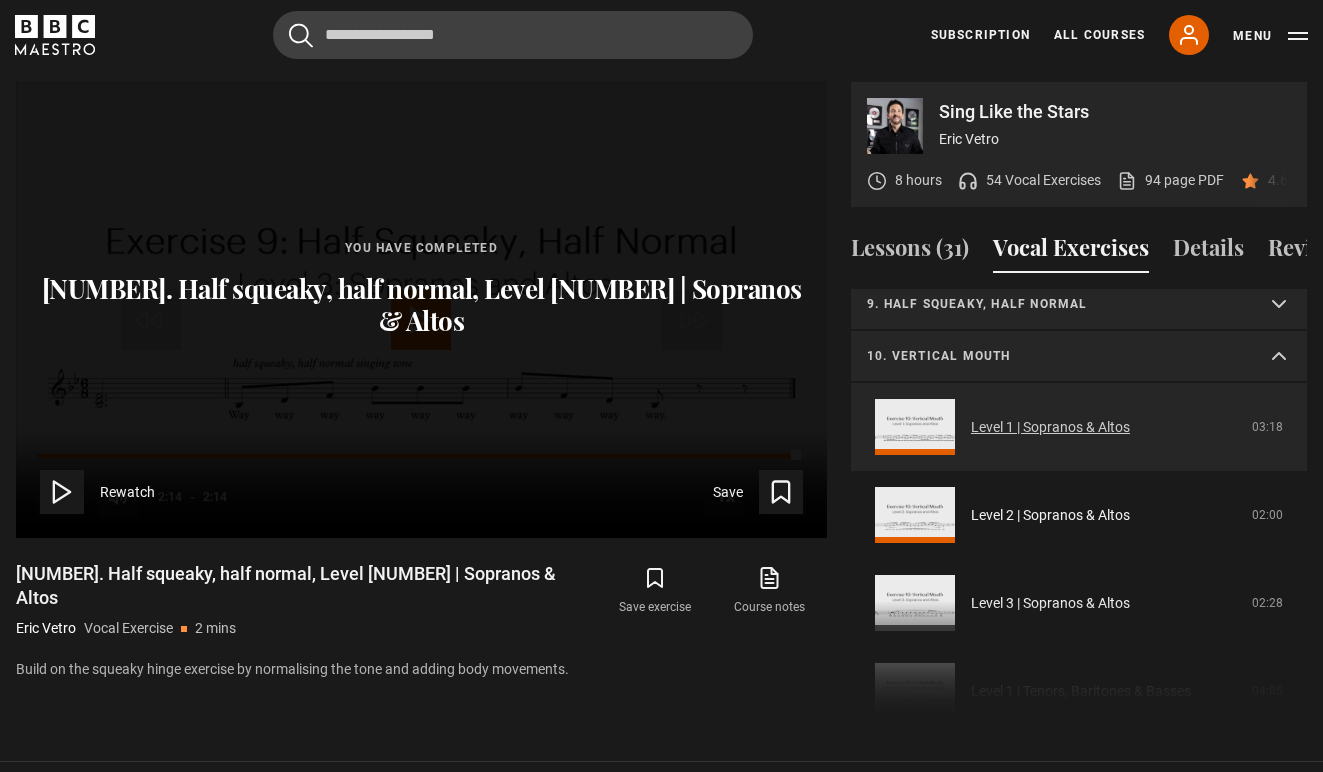 scroll, scrollTop: 450, scrollLeft: 0, axis: vertical 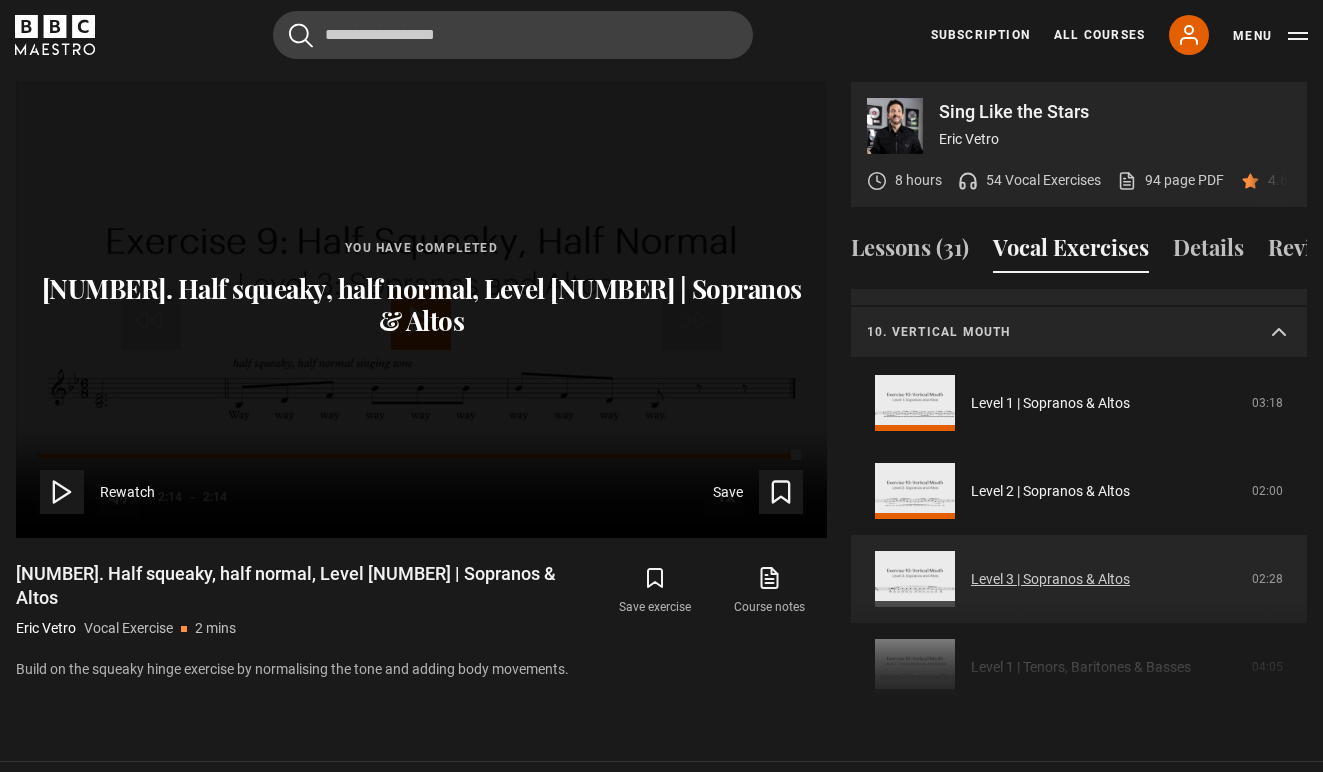click on "Level 3 | Sopranos & Altos" at bounding box center [1050, 579] 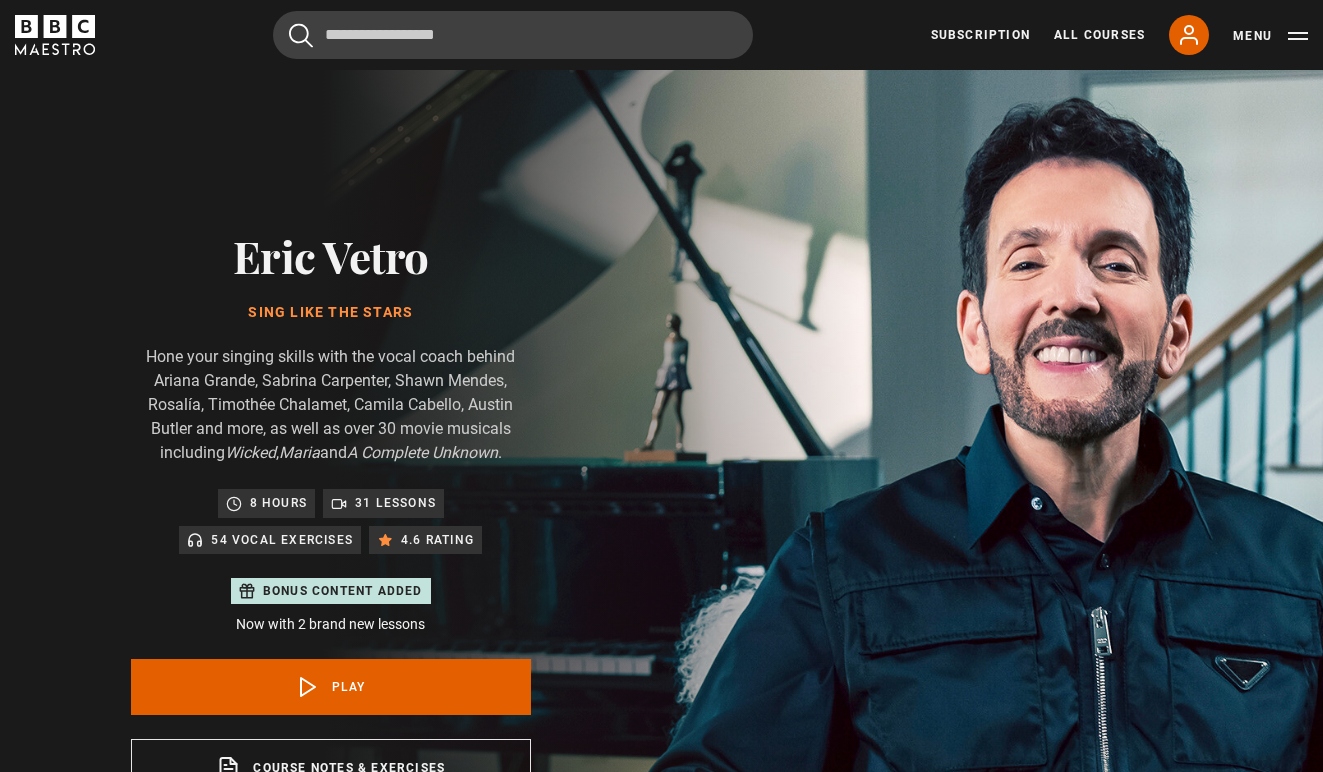 scroll, scrollTop: 955, scrollLeft: 0, axis: vertical 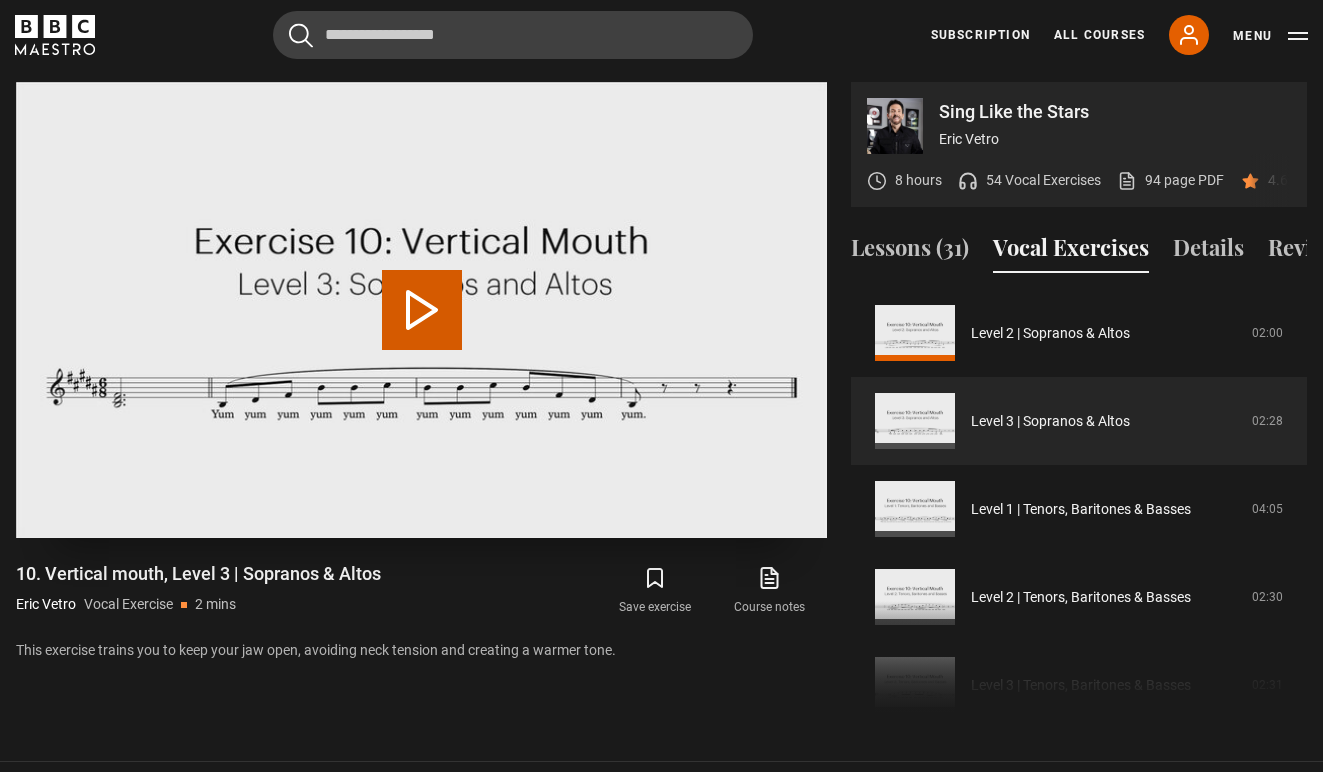 click on "Play Video" at bounding box center [422, 310] 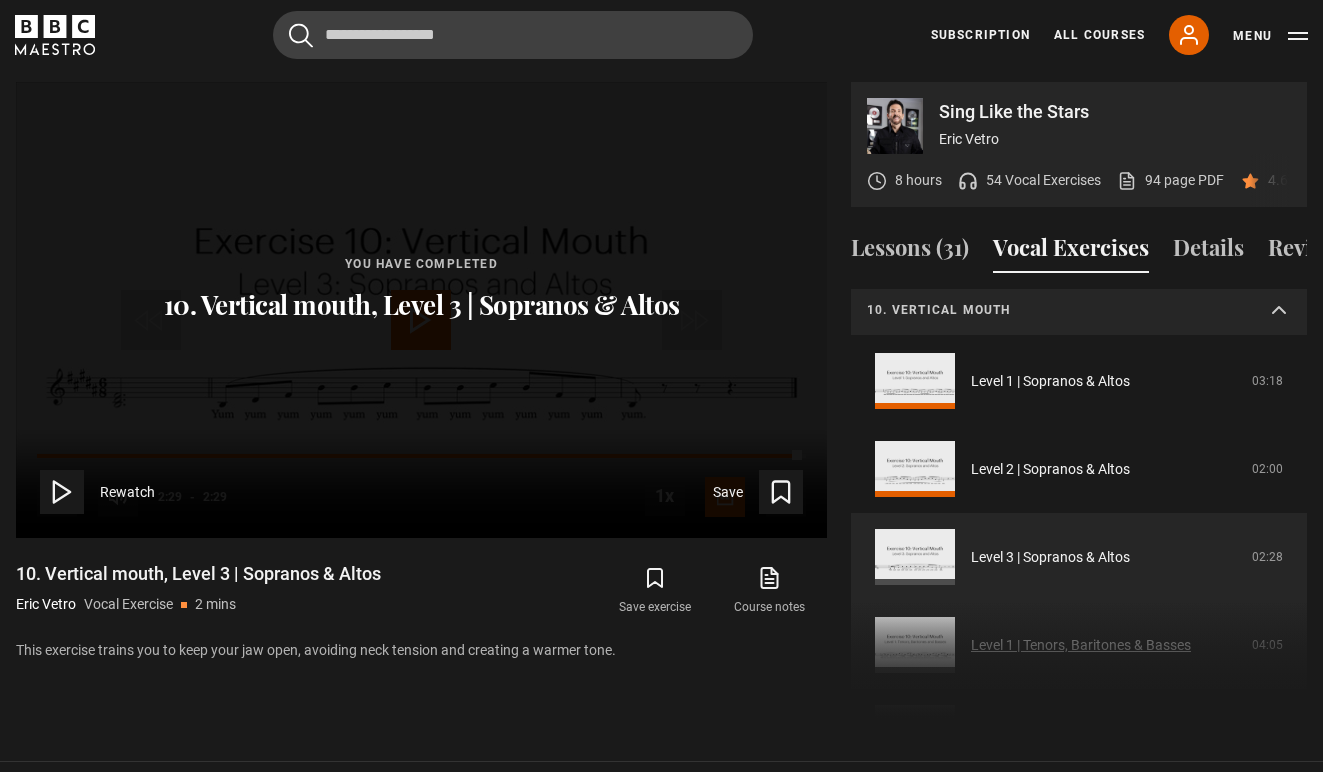 scroll, scrollTop: 390, scrollLeft: 0, axis: vertical 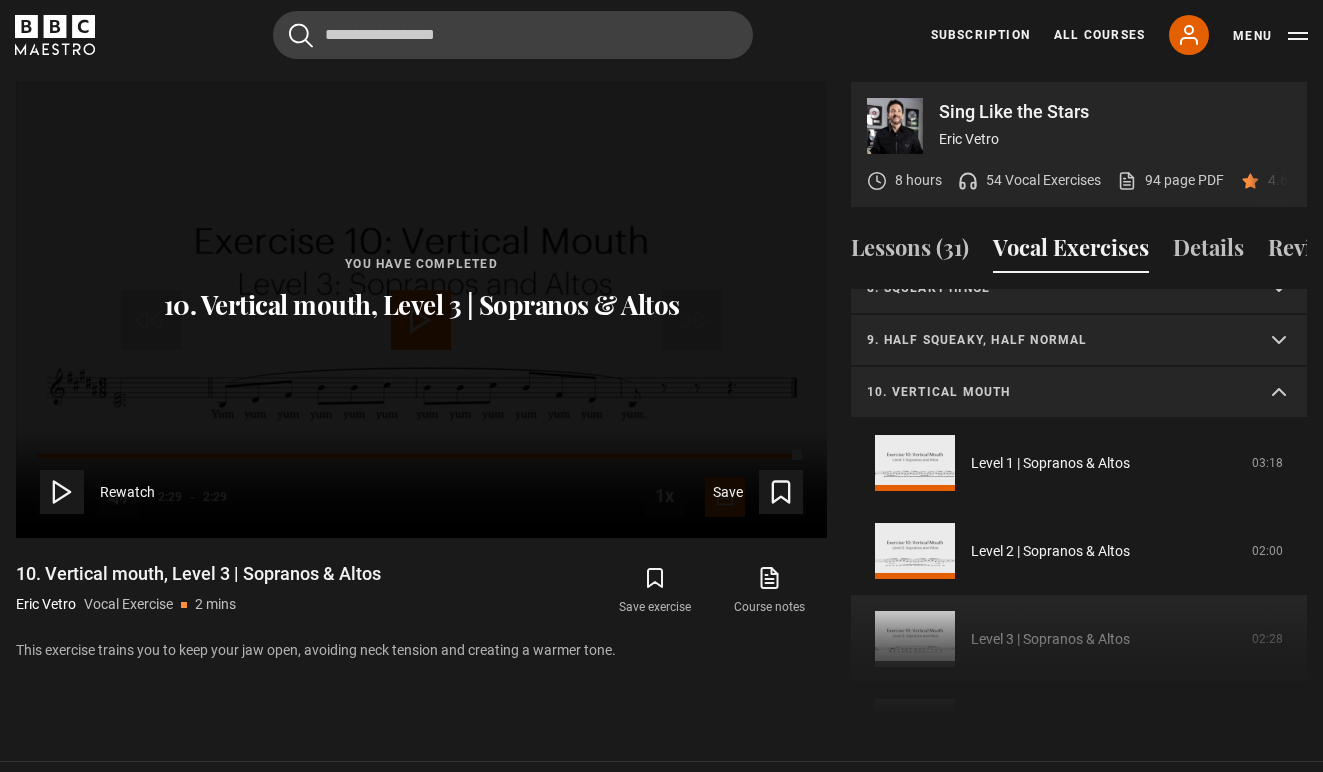 click on "10. Vertical mouth" at bounding box center [1079, 393] 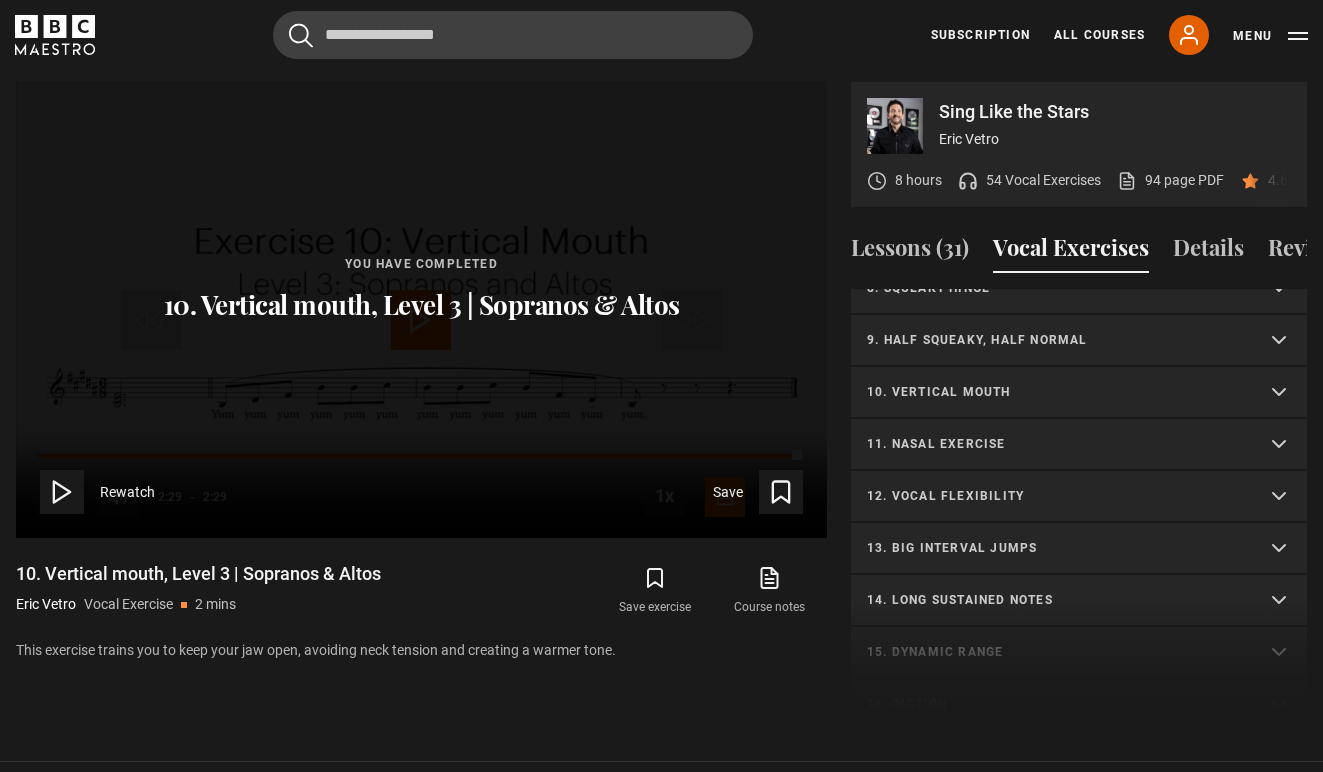 click on "11. Nasal exercise" at bounding box center [1079, 445] 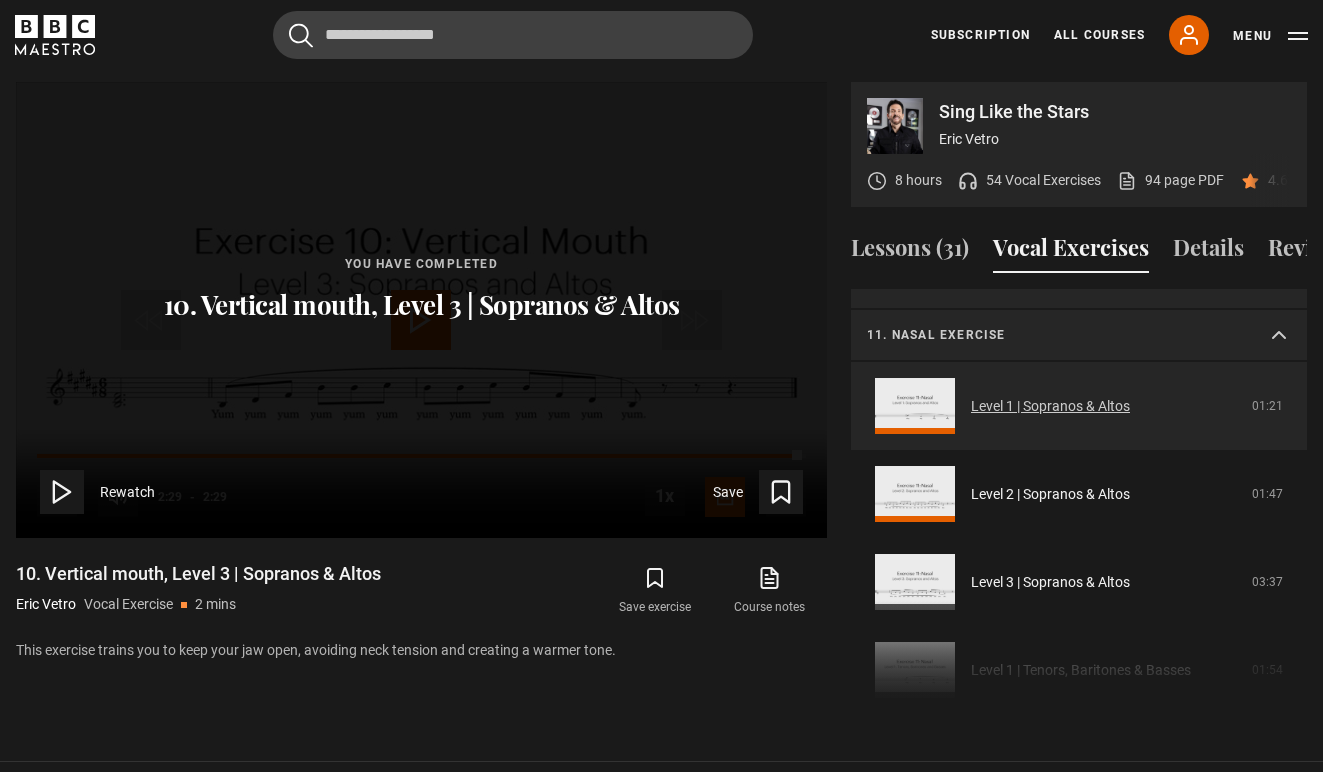 scroll, scrollTop: 512, scrollLeft: 0, axis: vertical 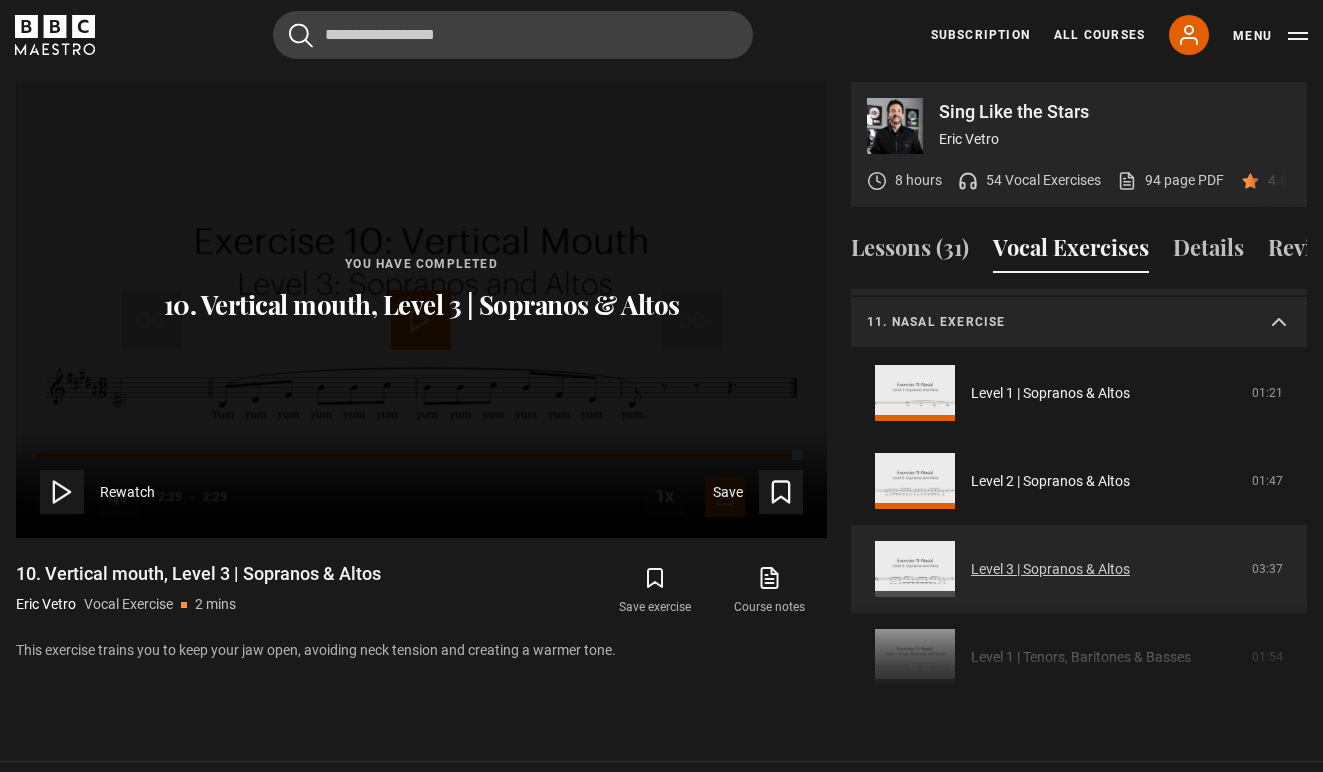 click on "Level 3 | Sopranos & Altos" at bounding box center [1050, 569] 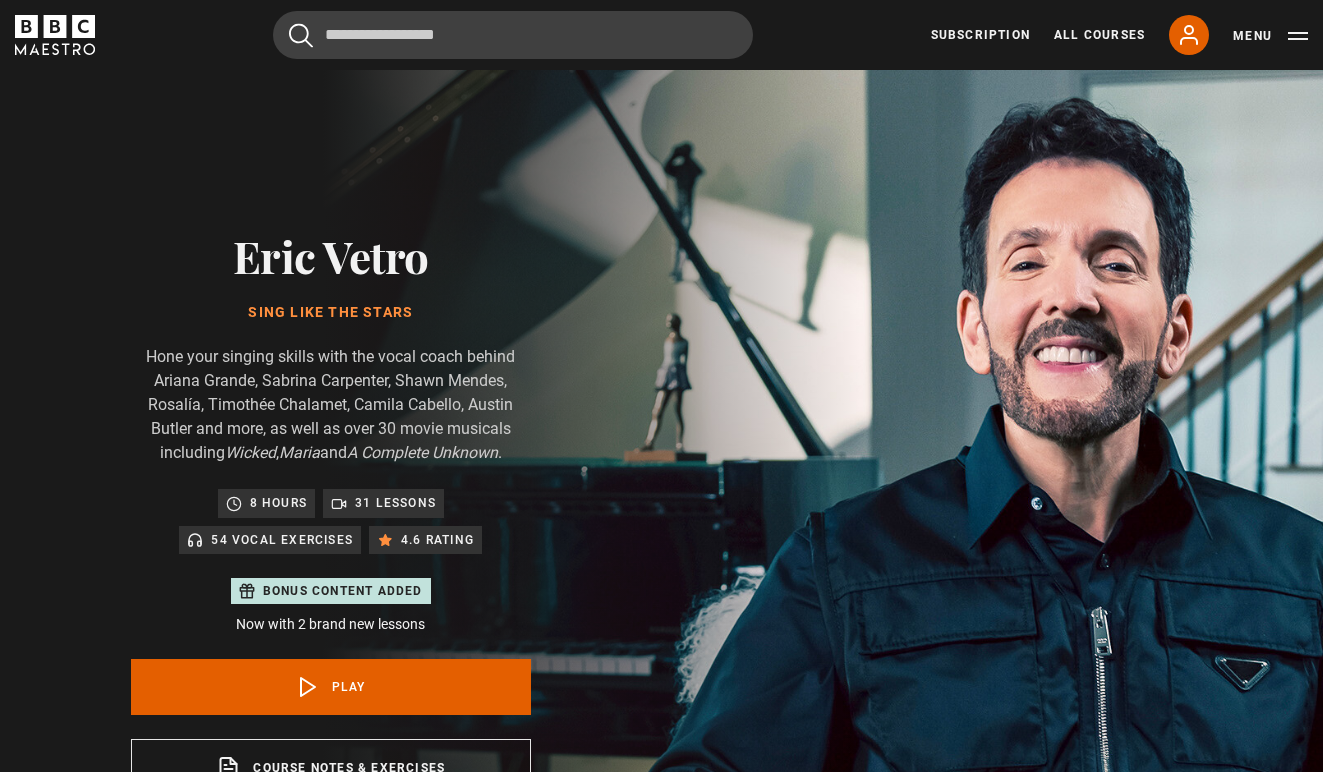 scroll, scrollTop: 955, scrollLeft: 0, axis: vertical 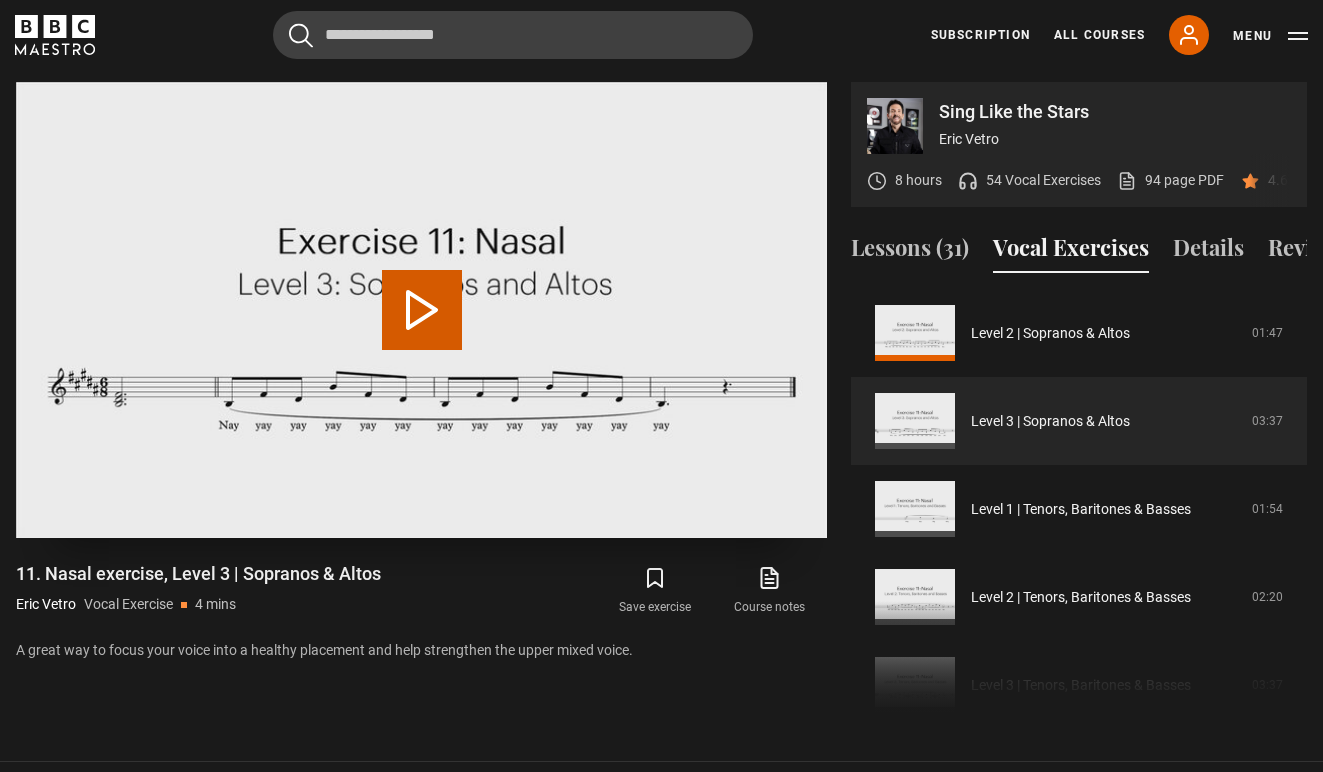 click on "Play Video" at bounding box center [422, 310] 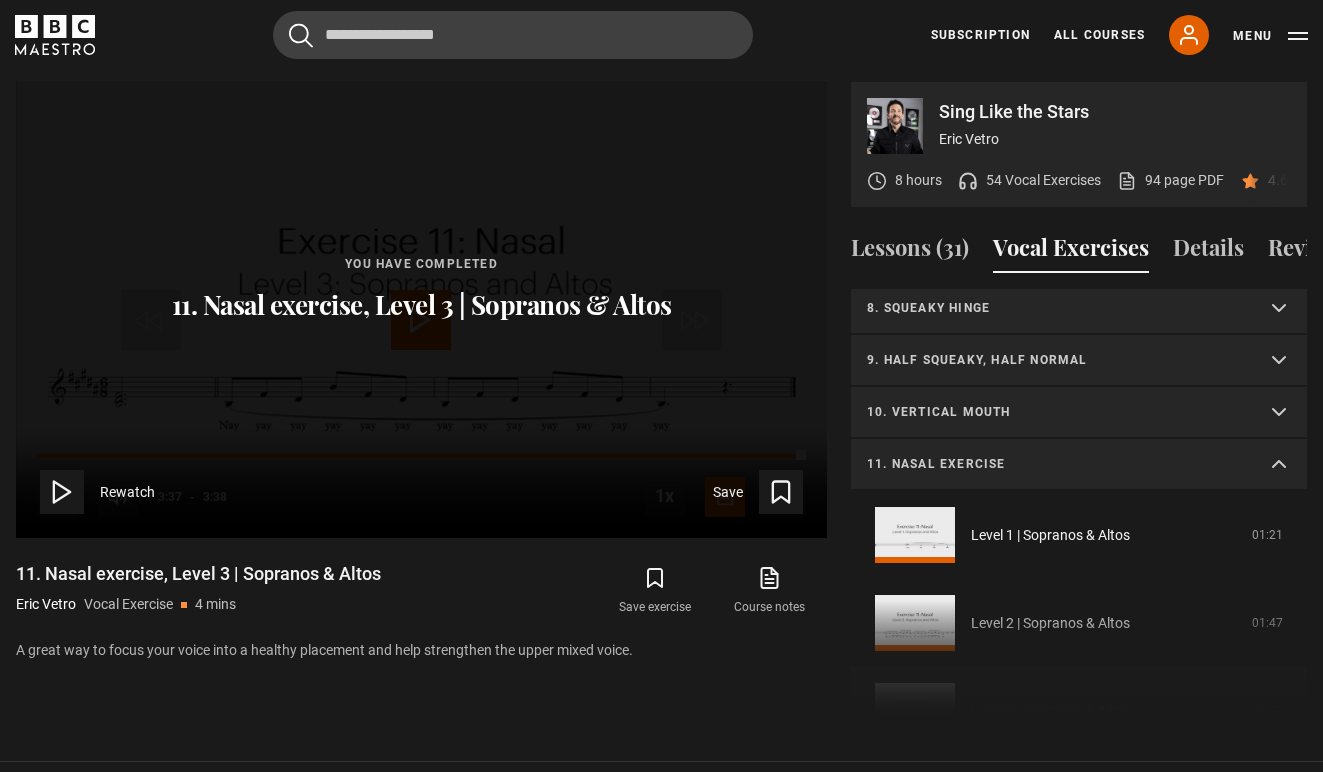 scroll, scrollTop: 366, scrollLeft: 0, axis: vertical 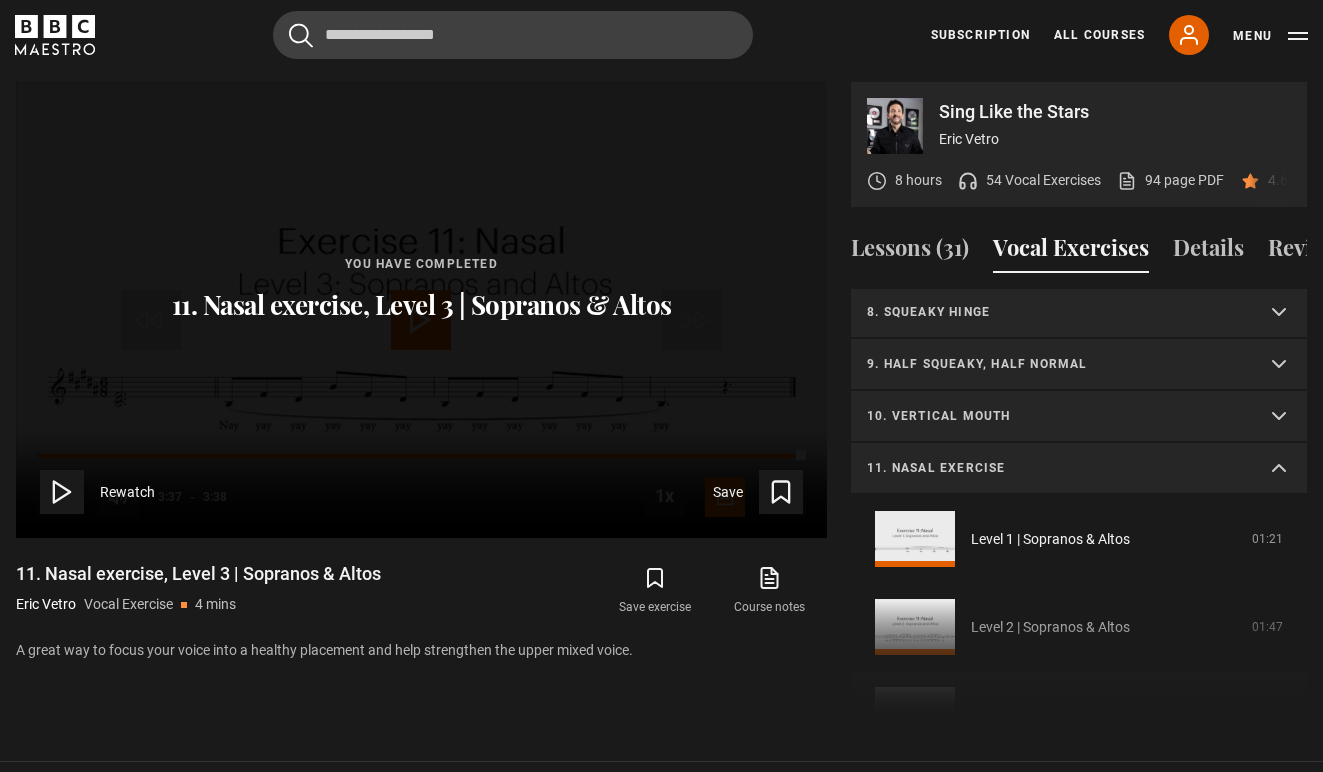 click on "11. Nasal exercise" at bounding box center (1079, 469) 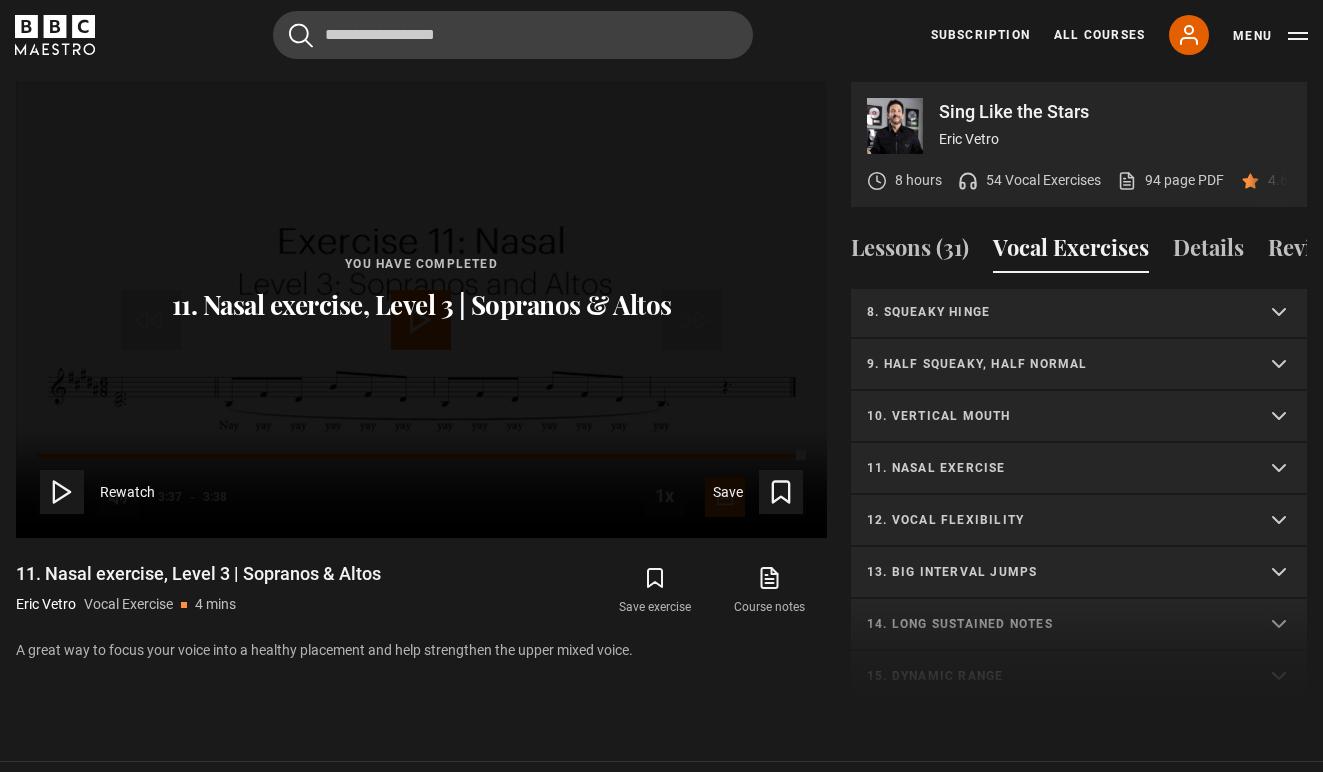 click on "12. Vocal flexibility" at bounding box center (1079, 521) 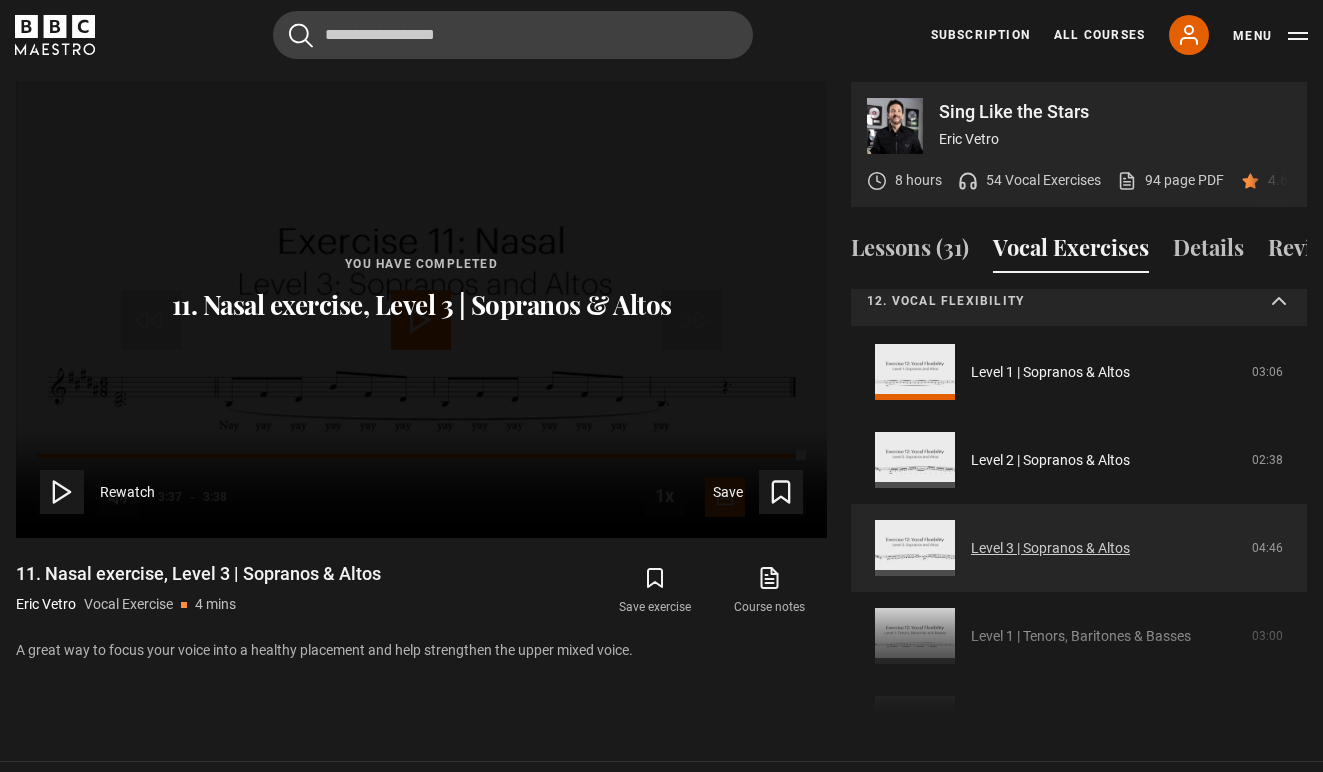 scroll, scrollTop: 582, scrollLeft: 0, axis: vertical 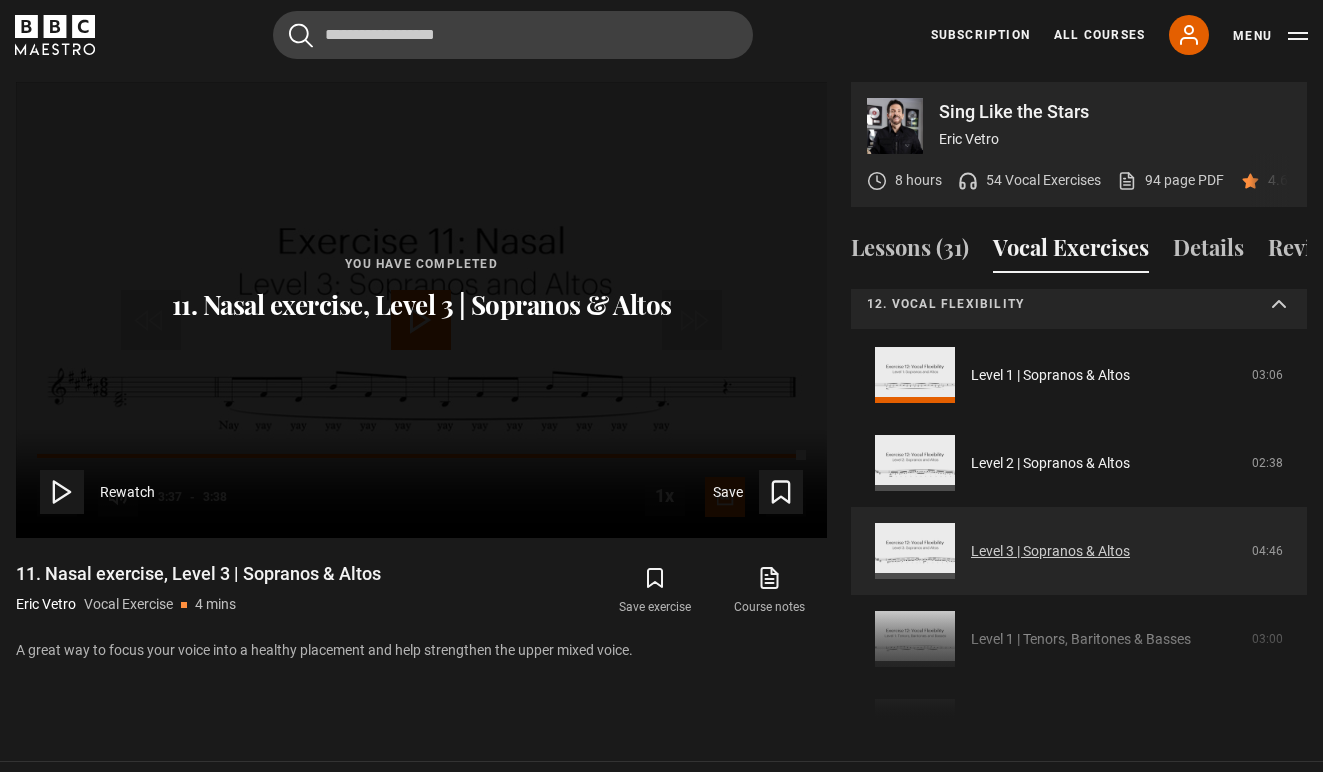 click on "Level 3 | Sopranos & Altos" at bounding box center [1050, 551] 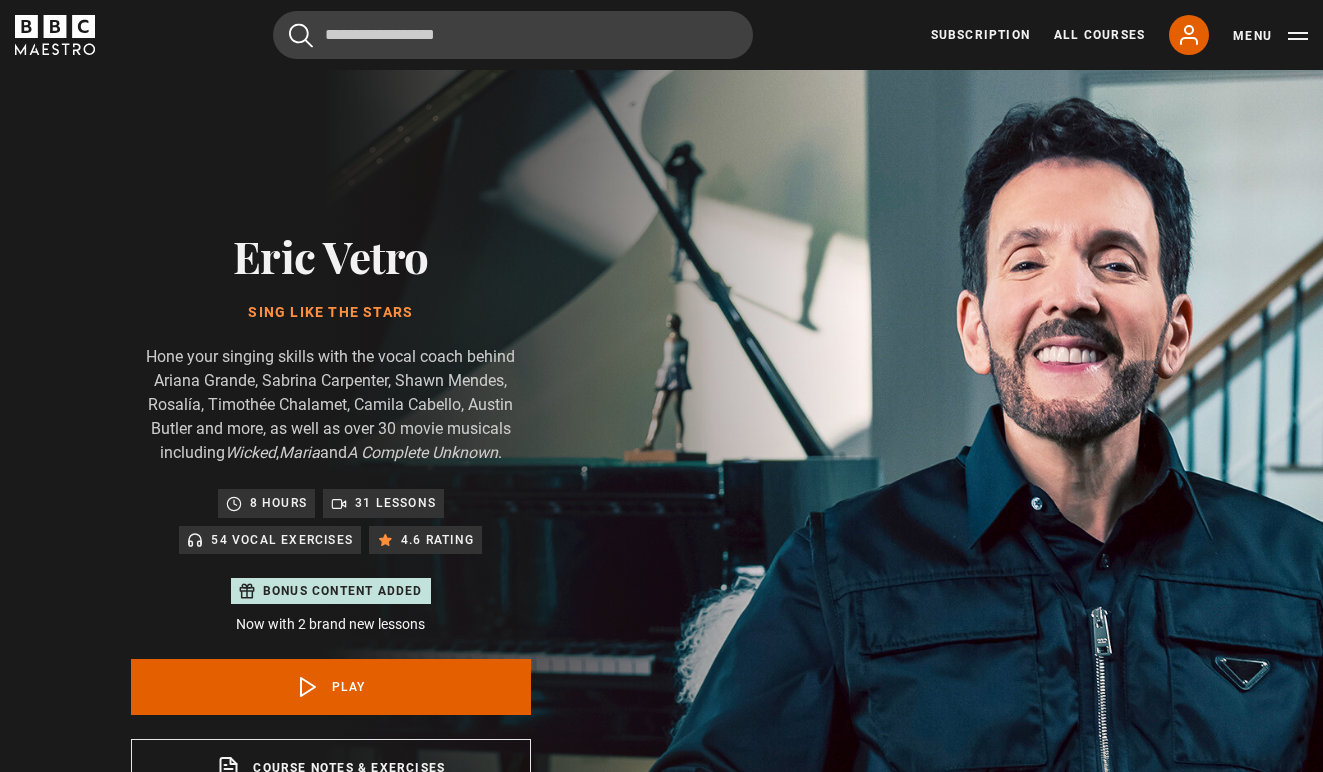 scroll, scrollTop: 955, scrollLeft: 0, axis: vertical 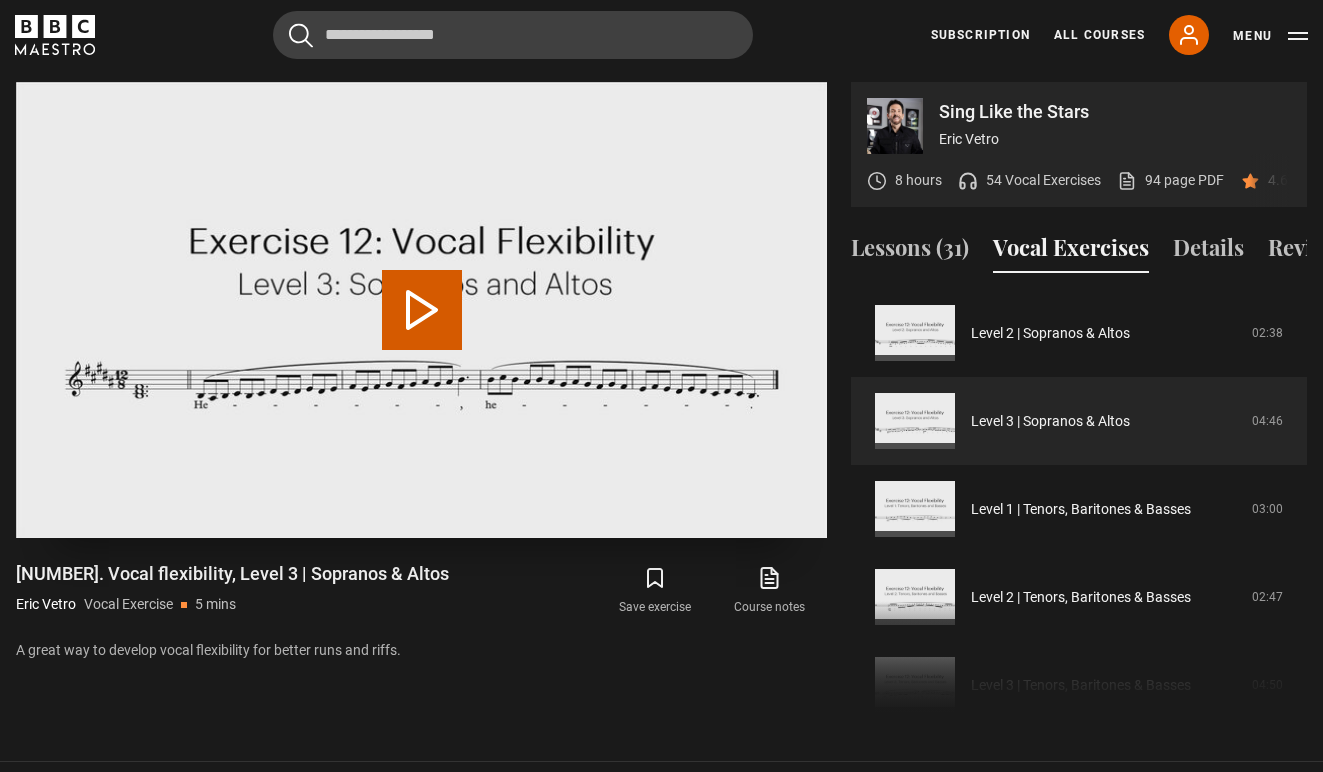 click on "Play Video" at bounding box center (422, 310) 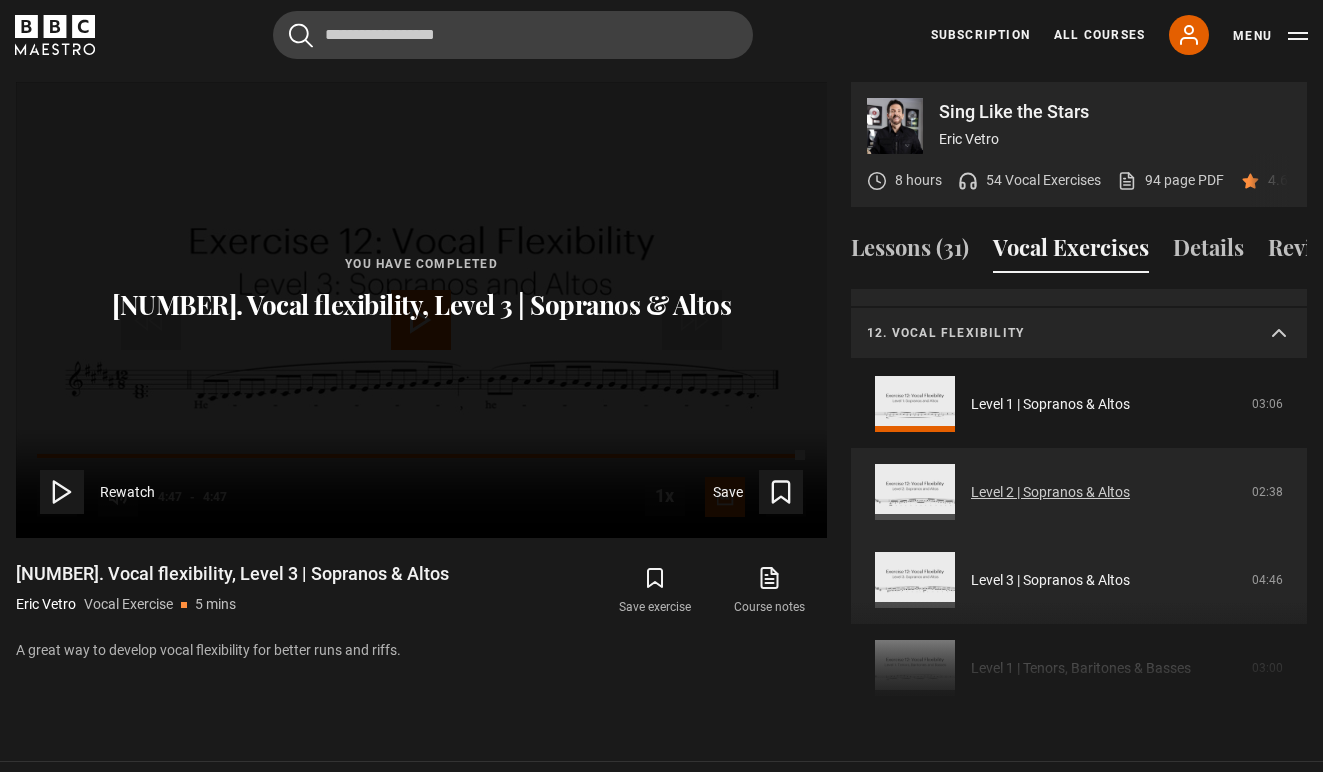 scroll, scrollTop: 540, scrollLeft: 0, axis: vertical 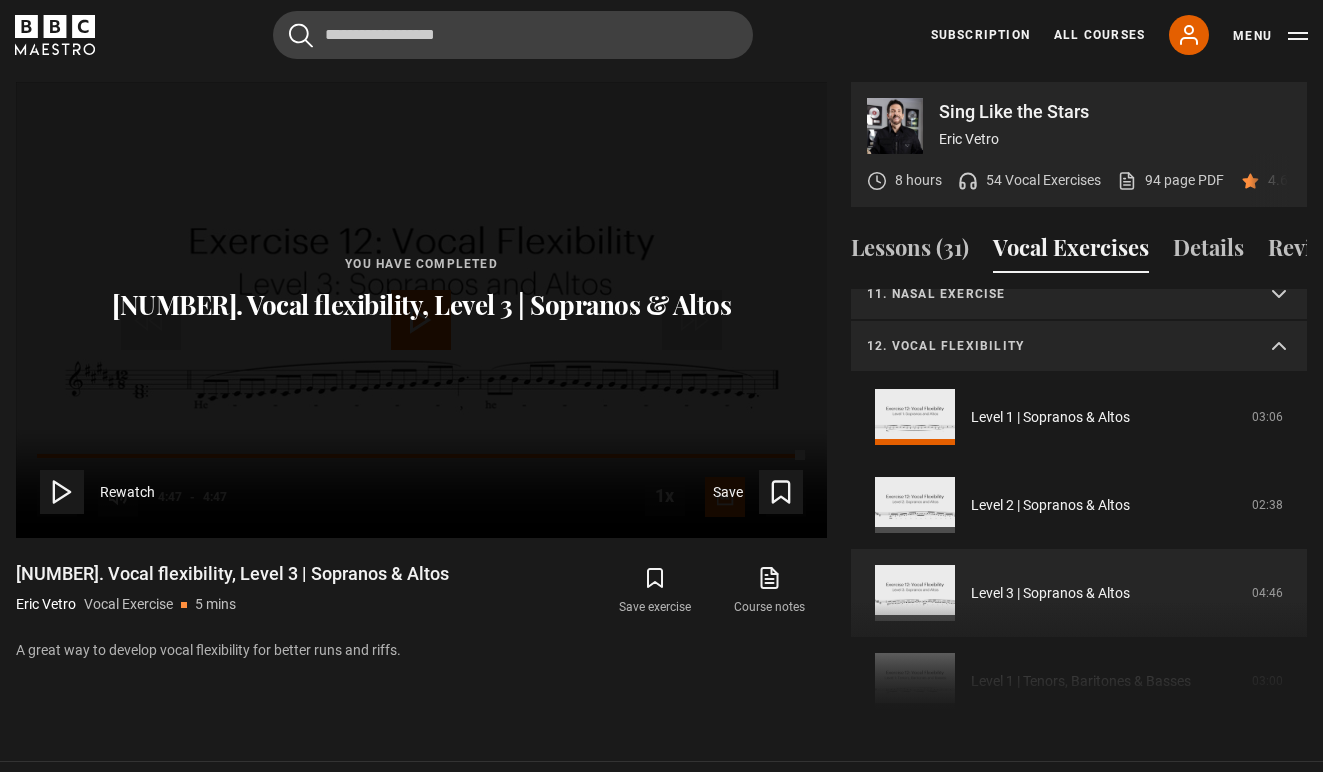 click on "12. Vocal flexibility" at bounding box center (1079, 347) 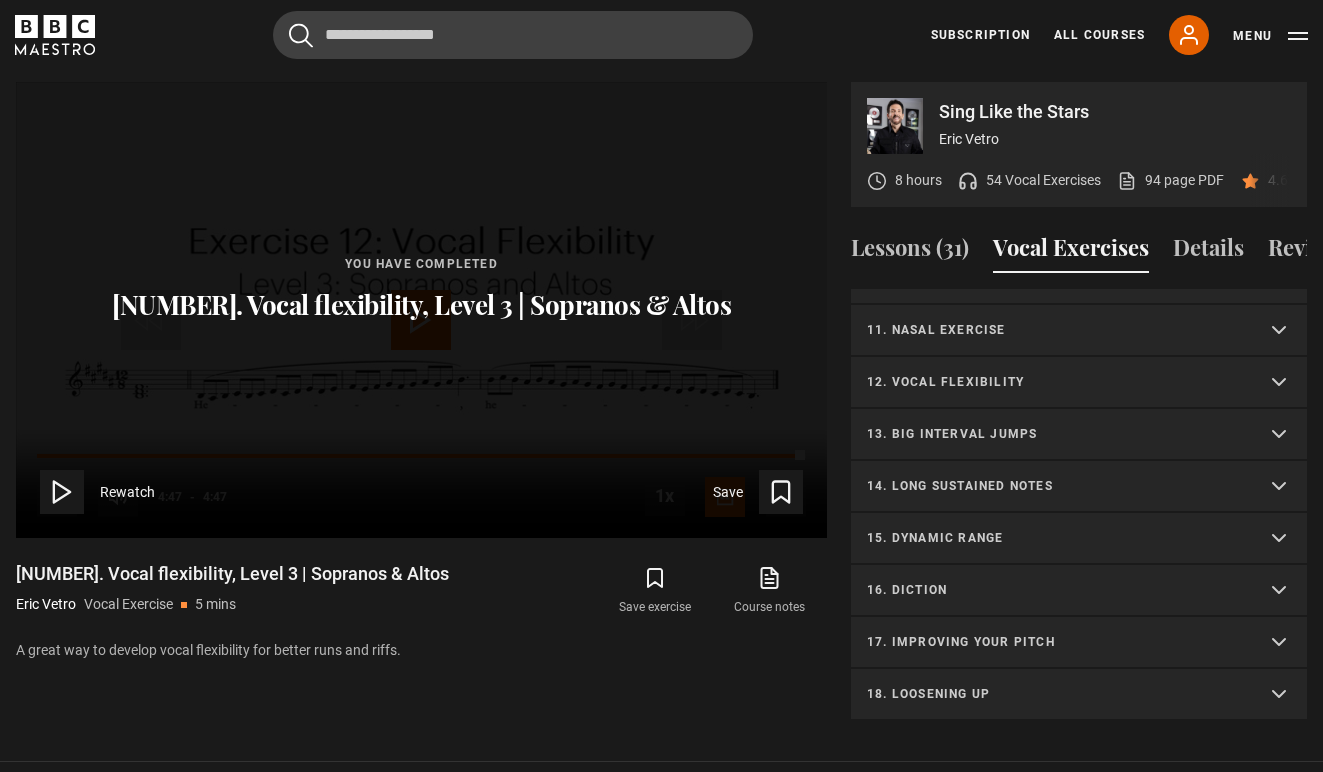 scroll, scrollTop: 504, scrollLeft: 0, axis: vertical 